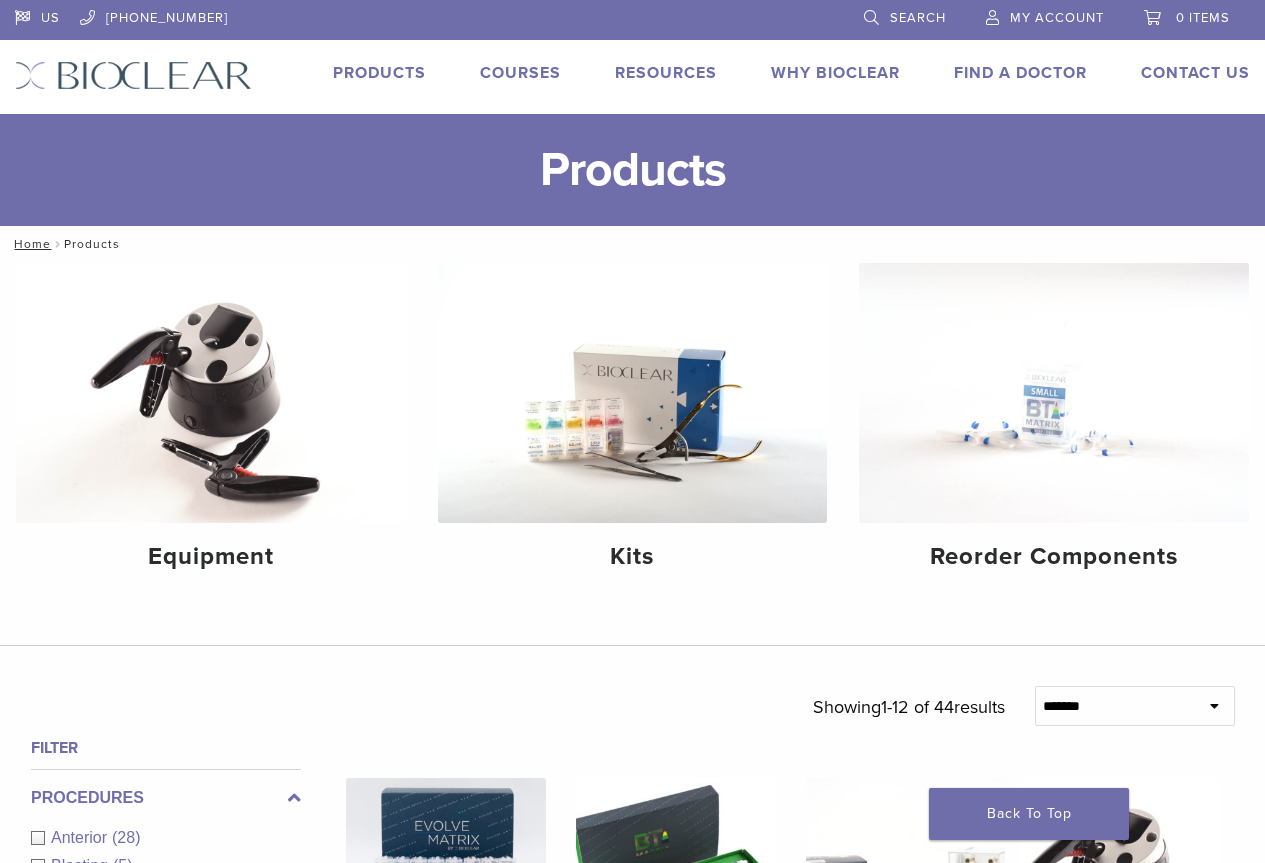 scroll, scrollTop: 0, scrollLeft: 0, axis: both 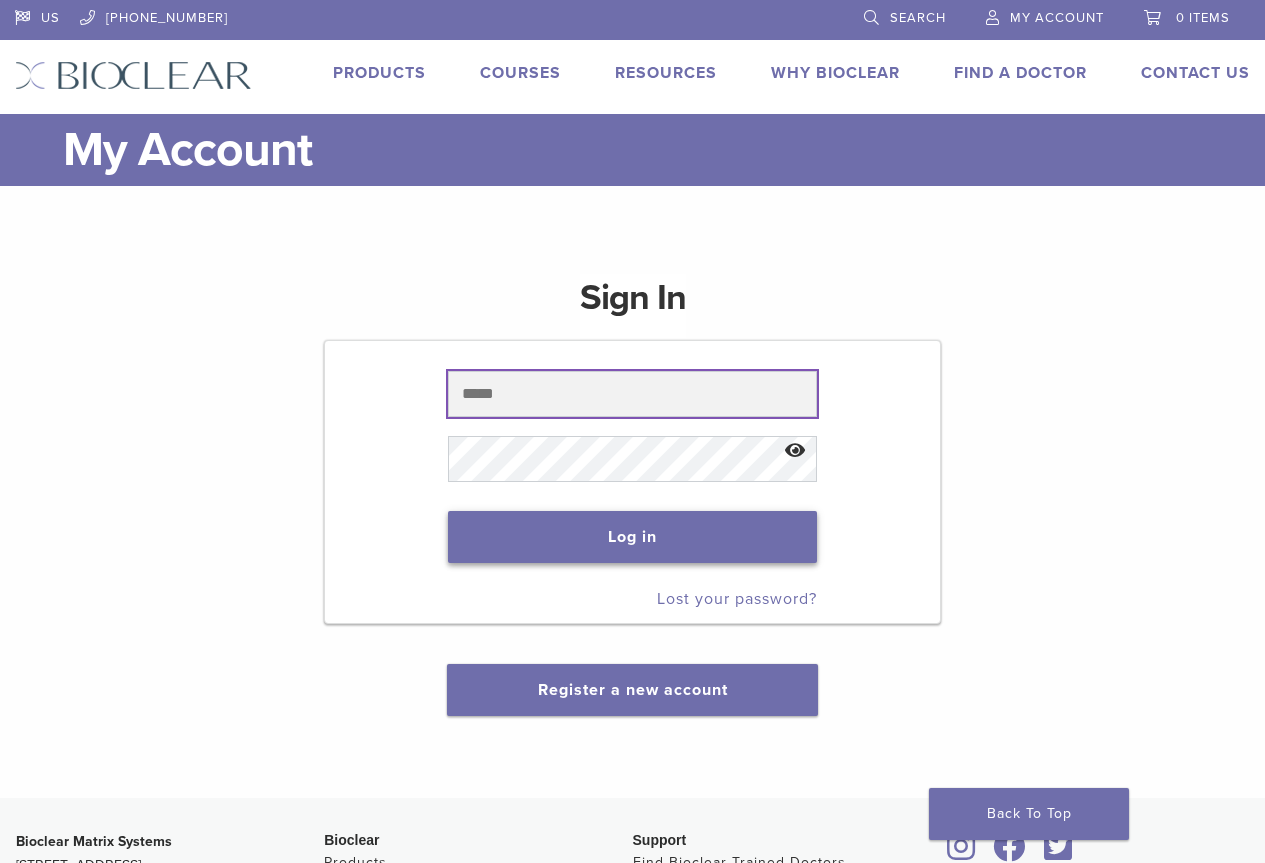 type on "**********" 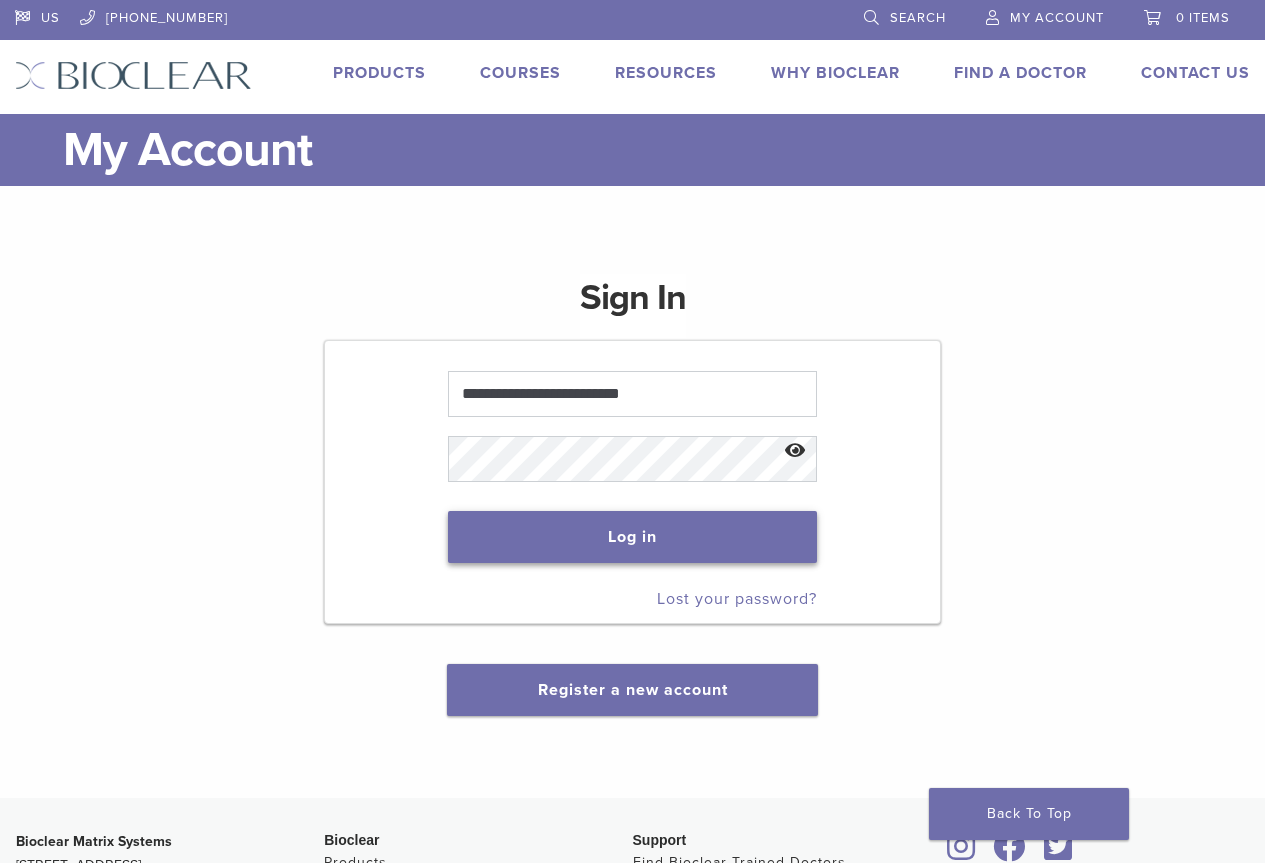click on "Log in" at bounding box center (632, 537) 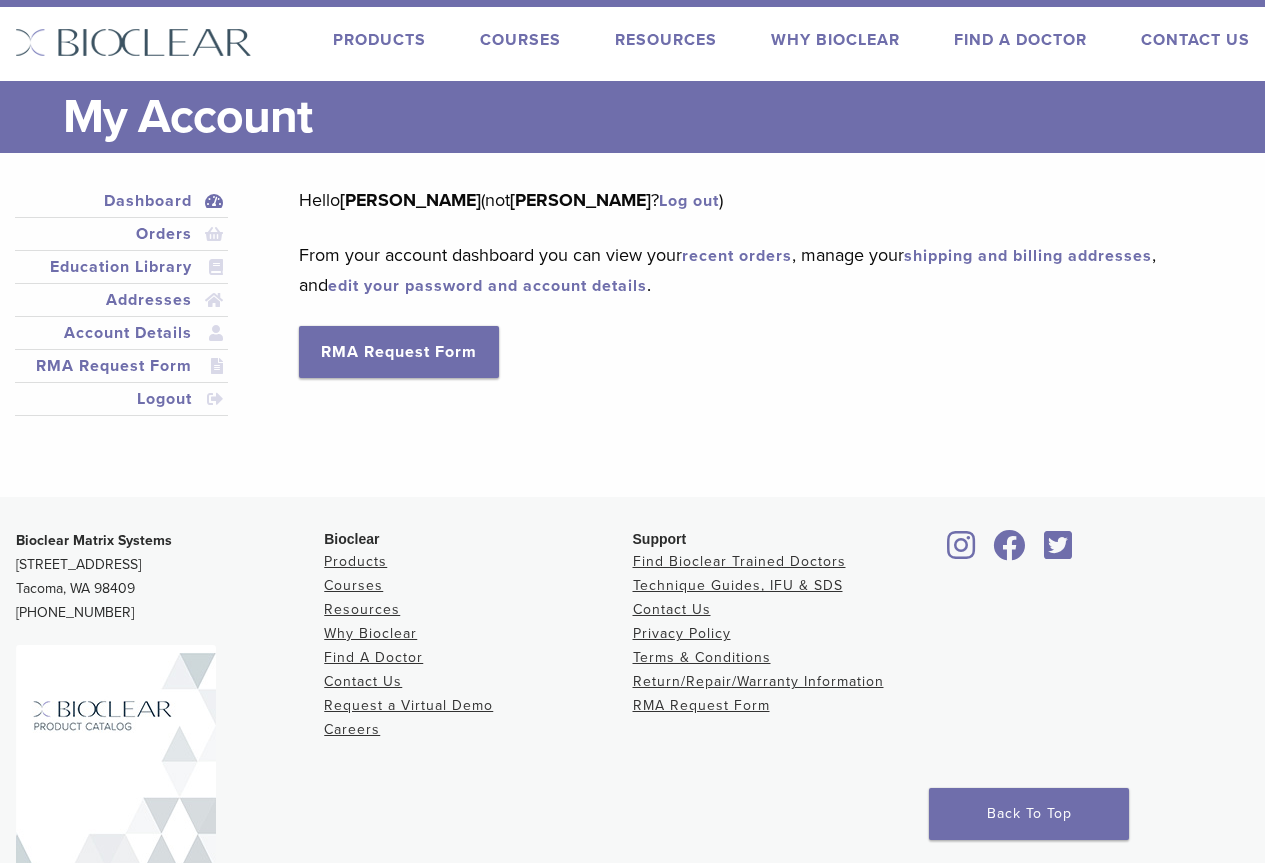 scroll, scrollTop: 0, scrollLeft: 0, axis: both 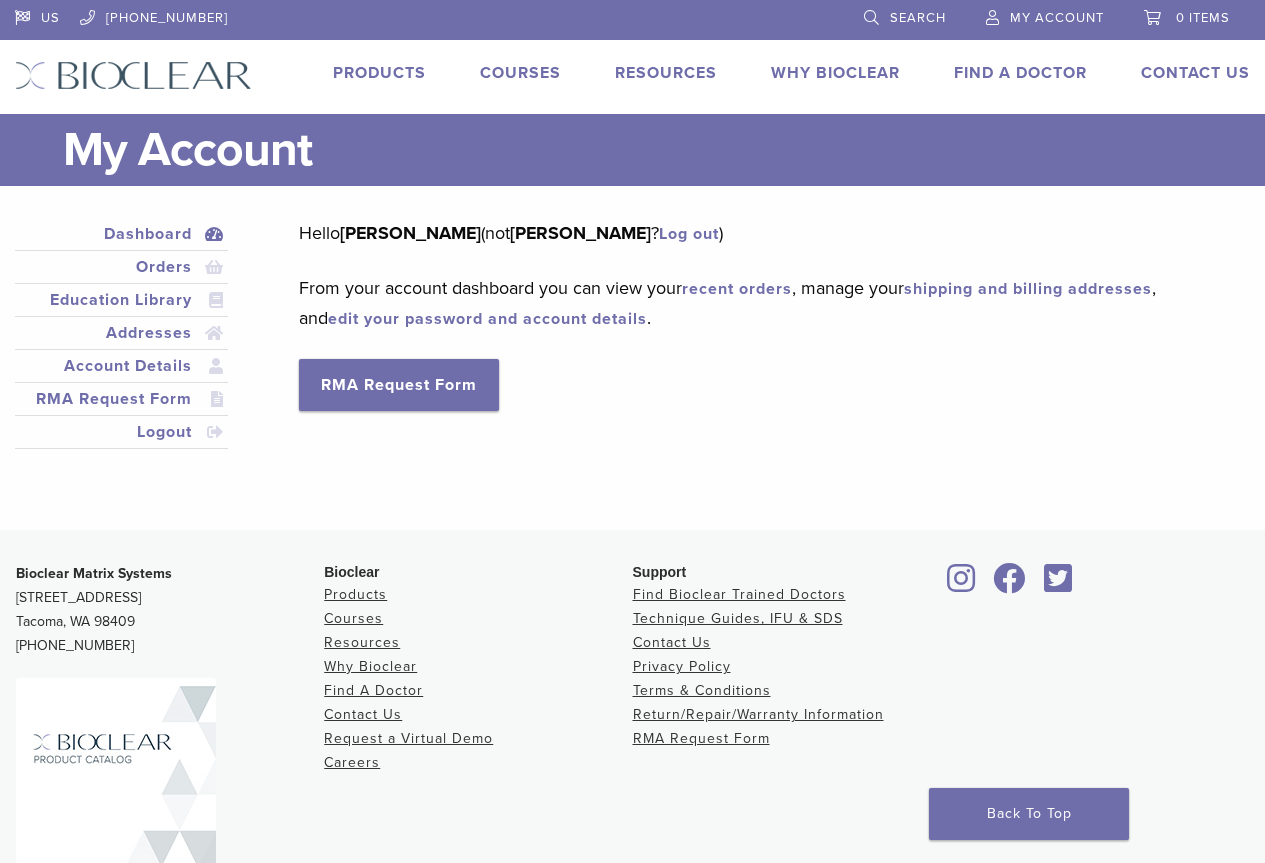 click on "Products" at bounding box center [379, 73] 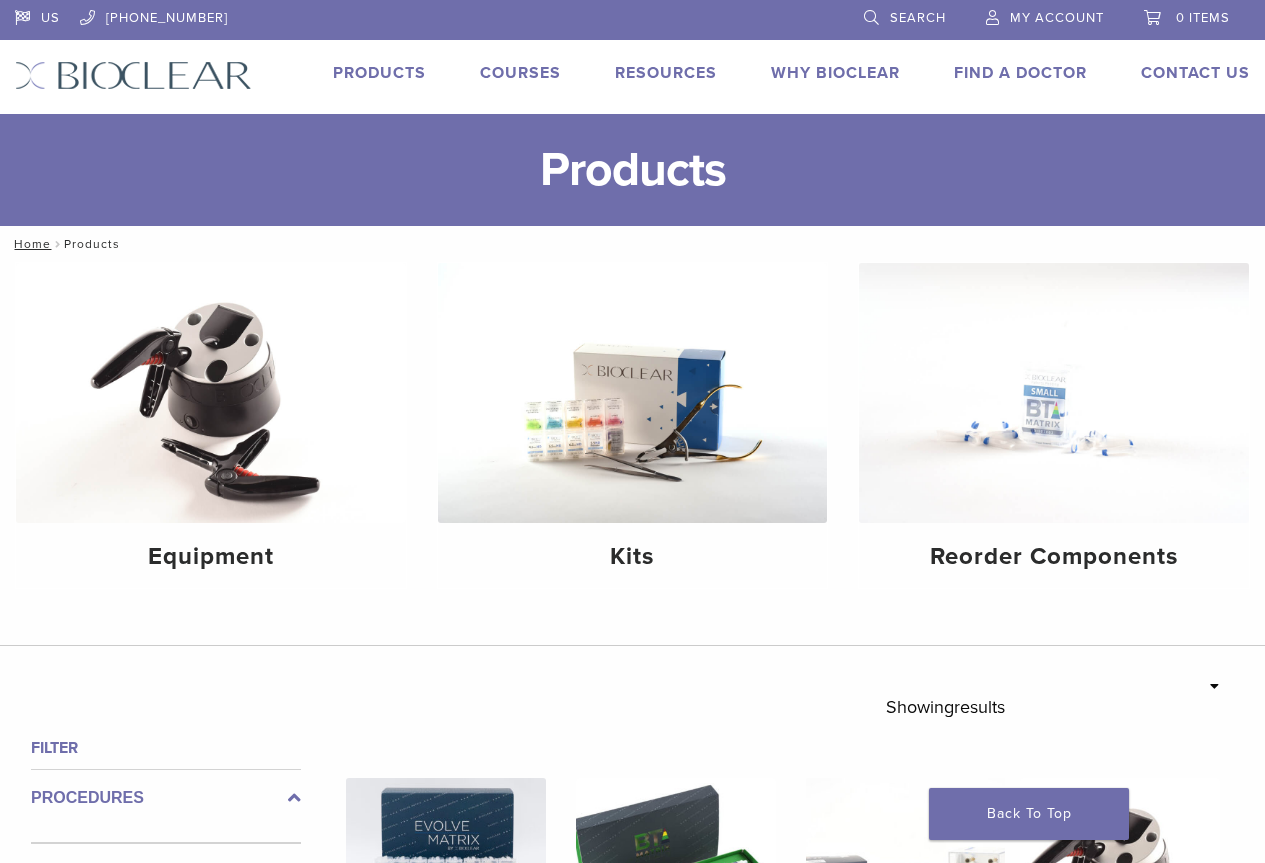 scroll, scrollTop: 0, scrollLeft: 0, axis: both 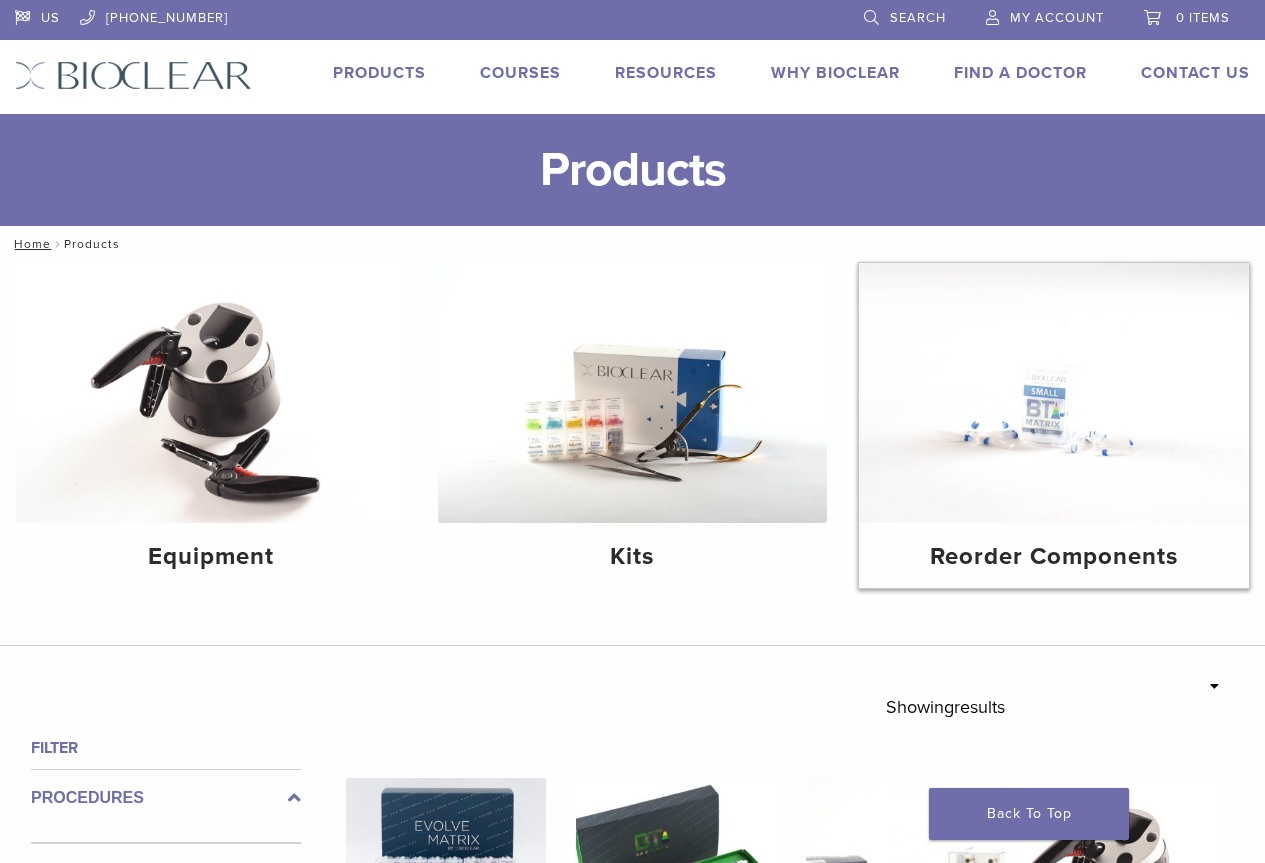 click at bounding box center [1054, 393] 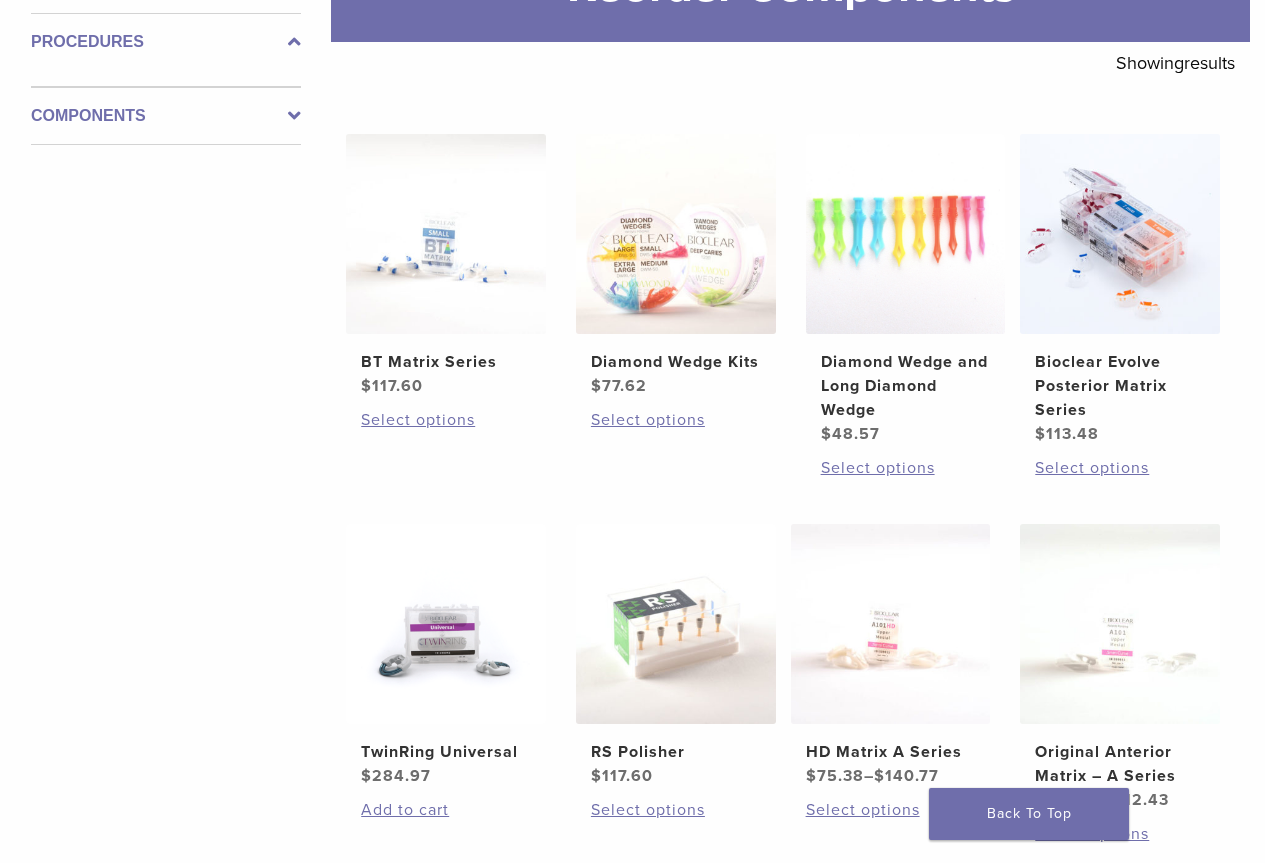 scroll, scrollTop: 300, scrollLeft: 0, axis: vertical 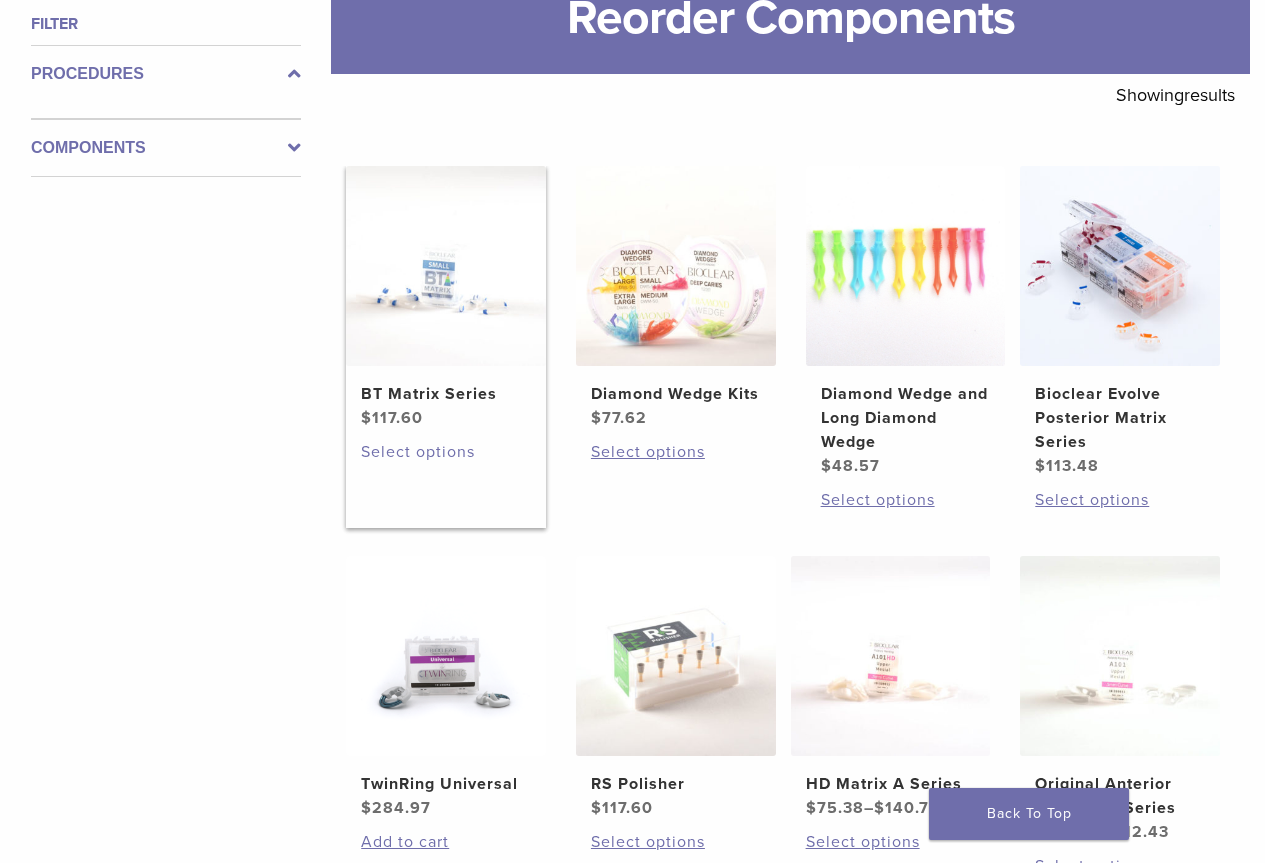 click on "Select options" at bounding box center (446, 452) 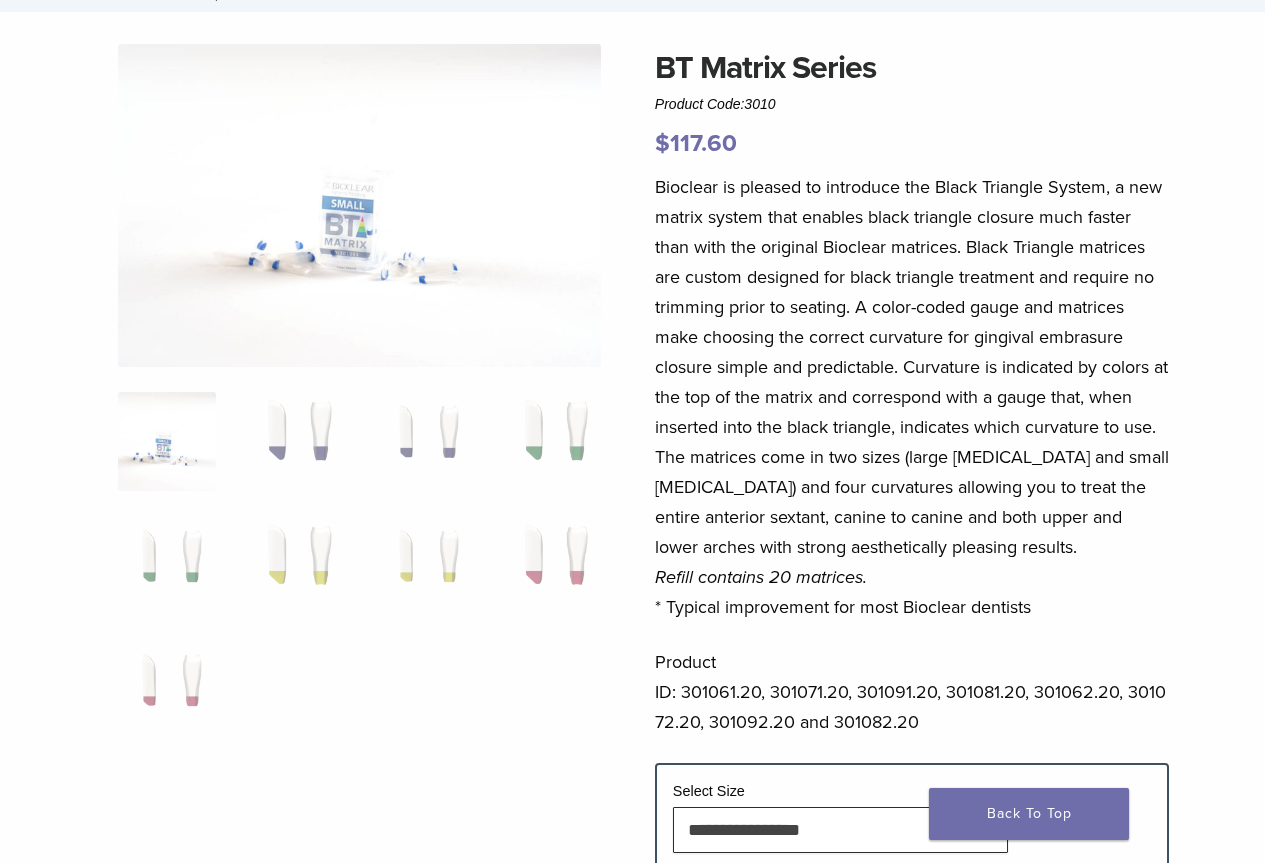 scroll, scrollTop: 200, scrollLeft: 0, axis: vertical 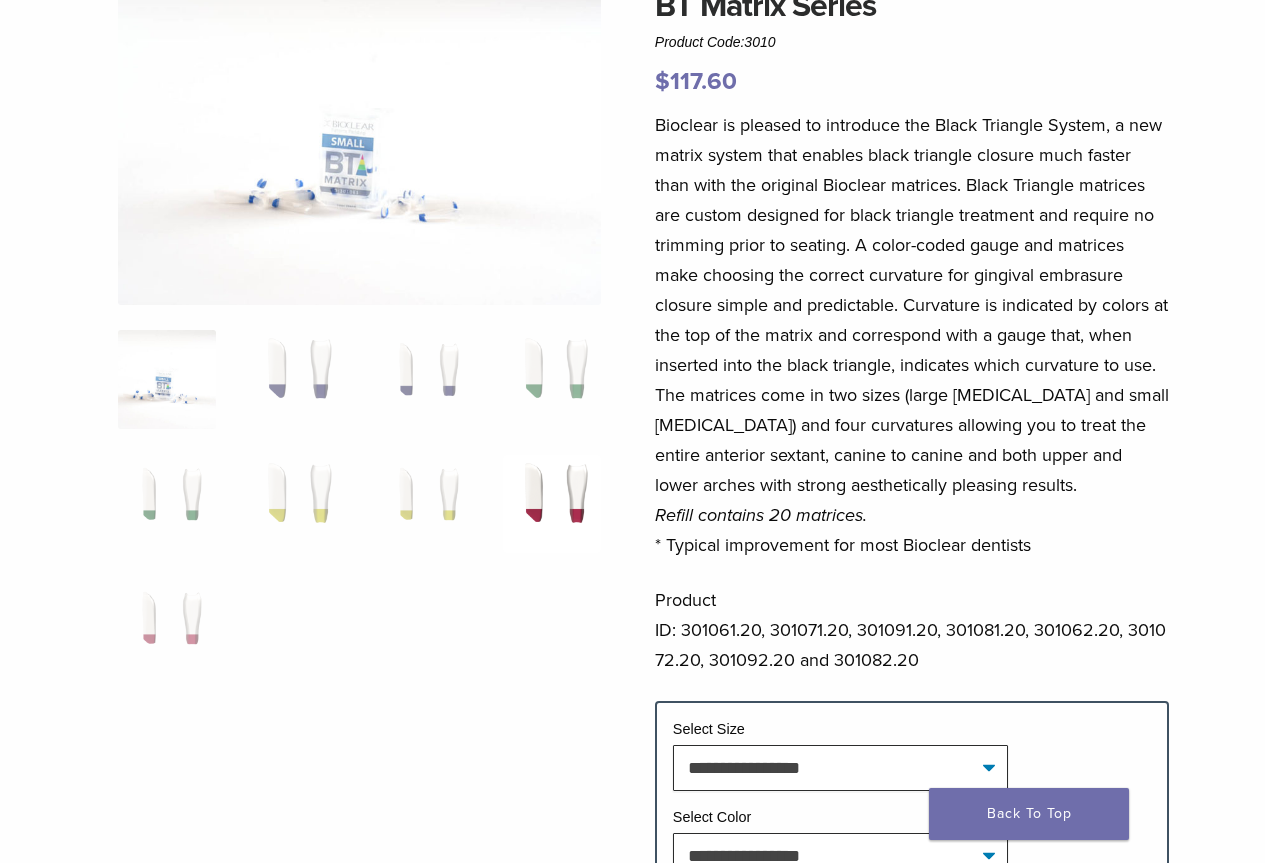 click at bounding box center (552, 504) 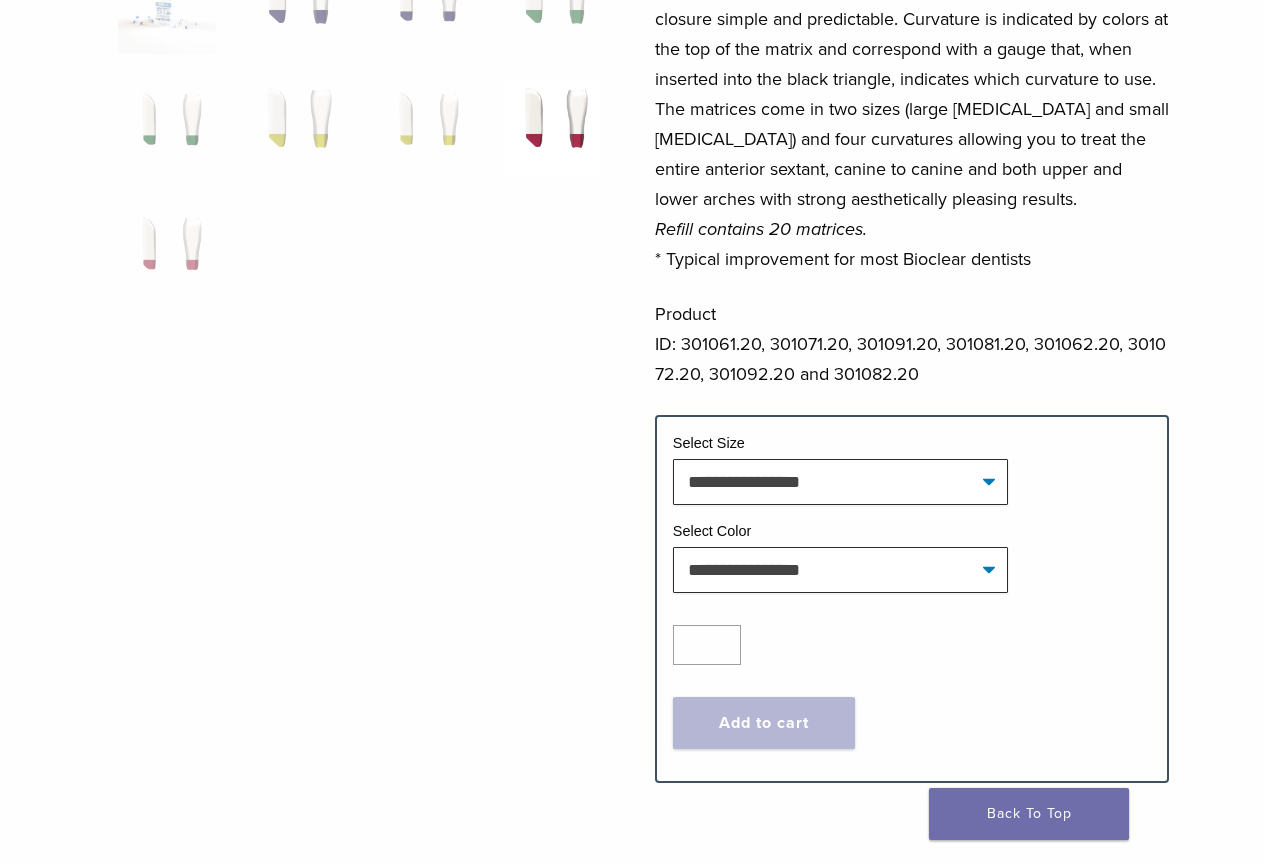 scroll, scrollTop: 500, scrollLeft: 0, axis: vertical 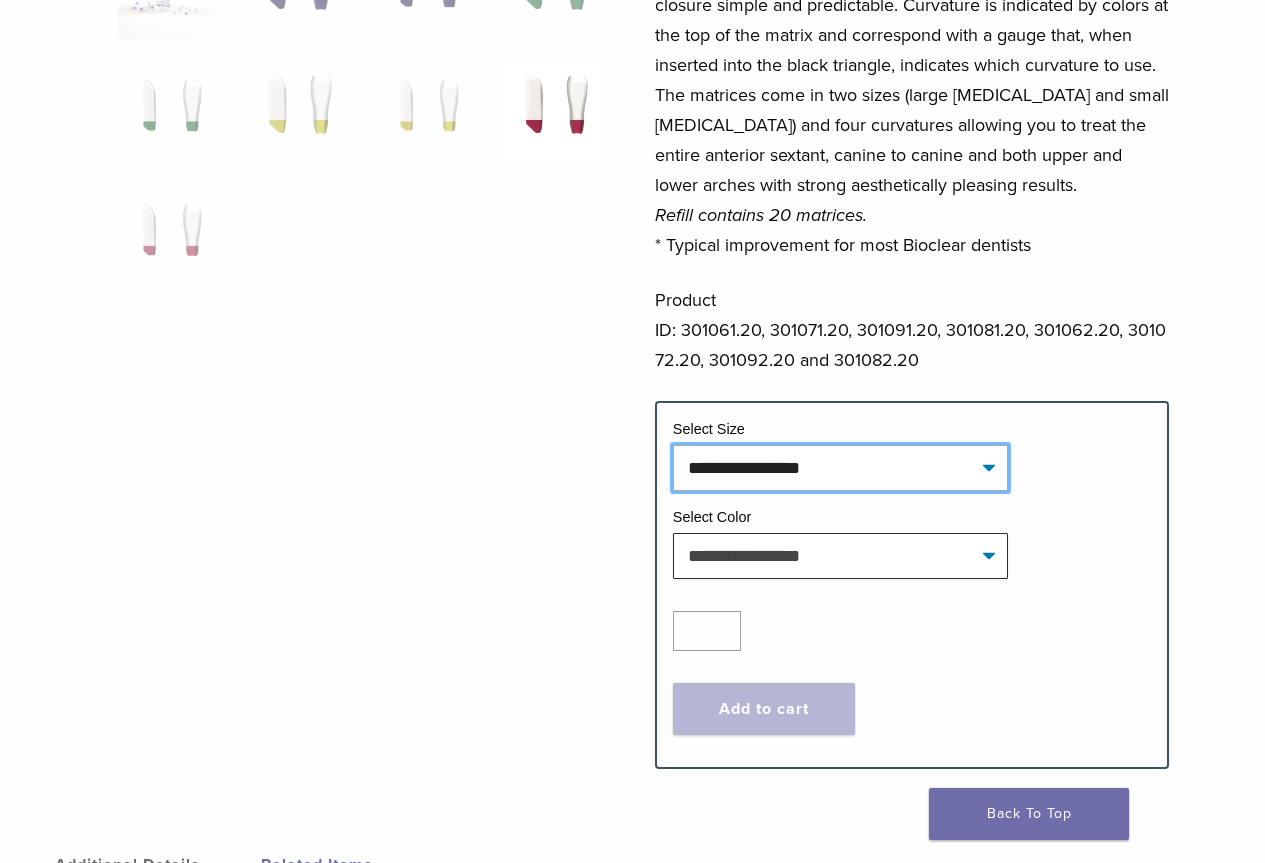 click on "**********" 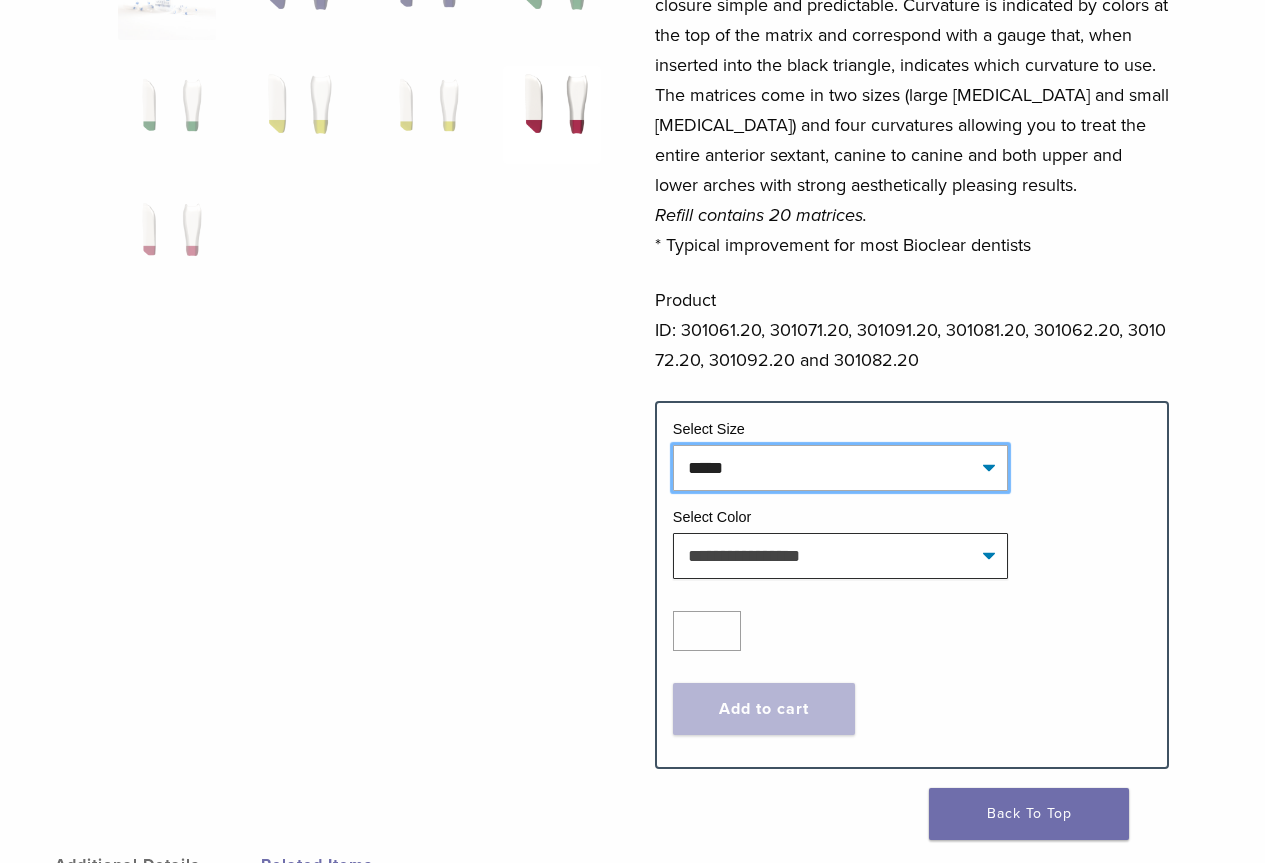 click on "**********" 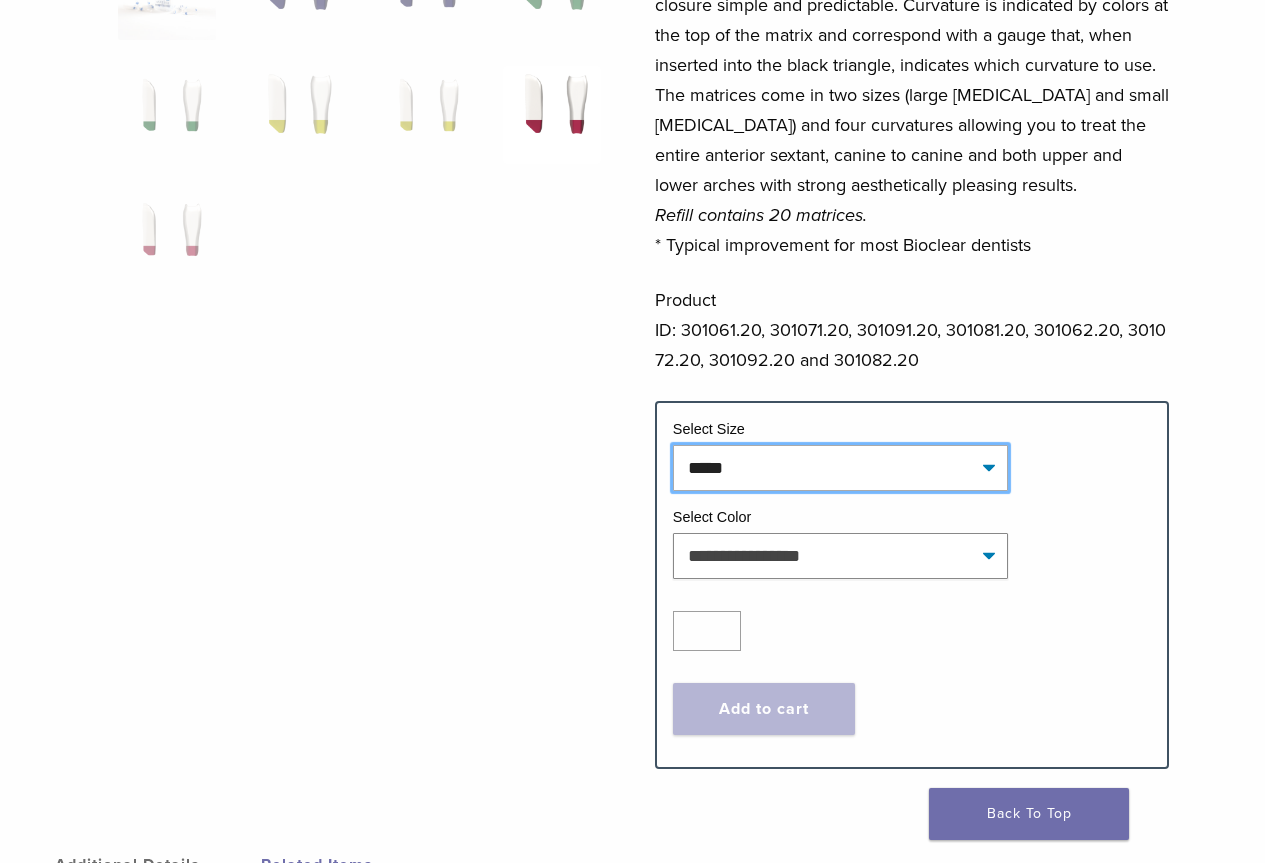 select on "*****" 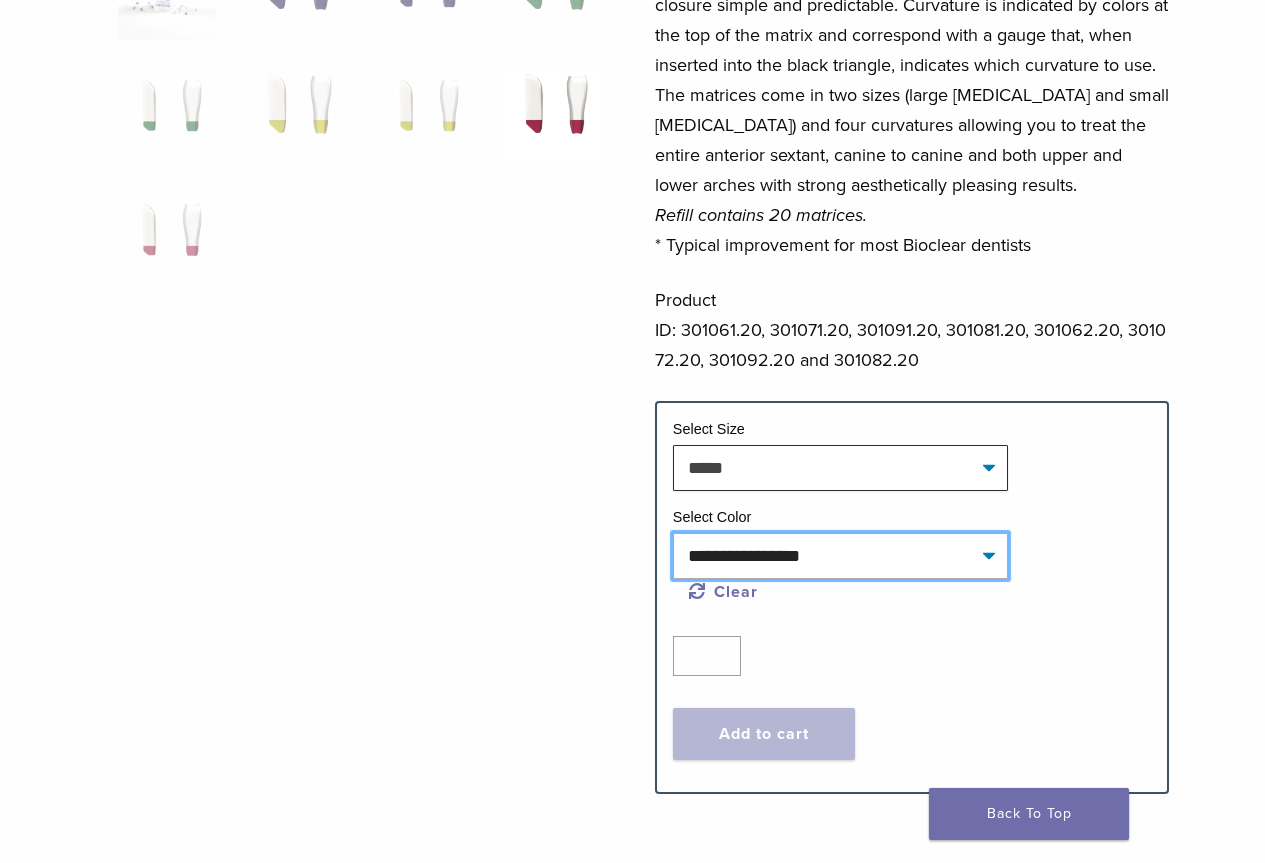 click on "**********" 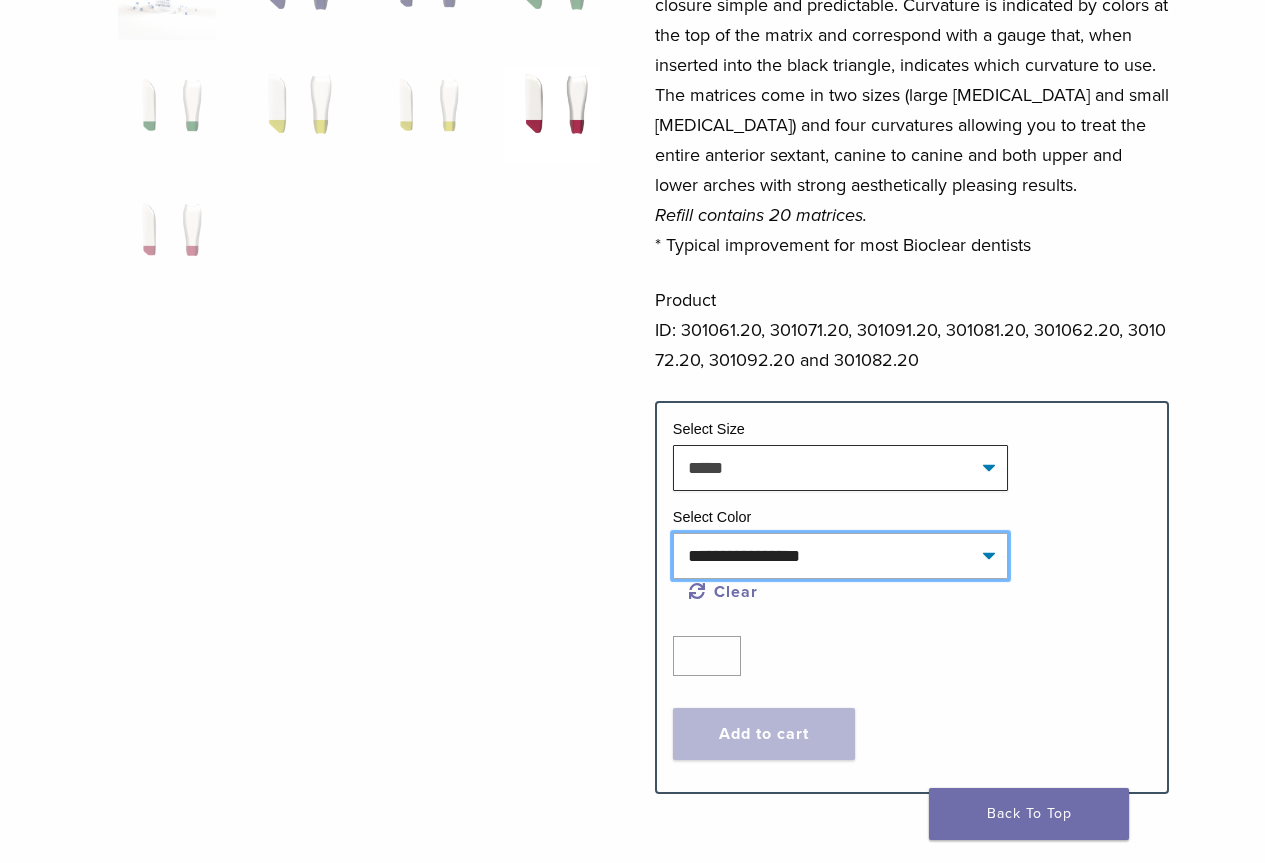 select on "****" 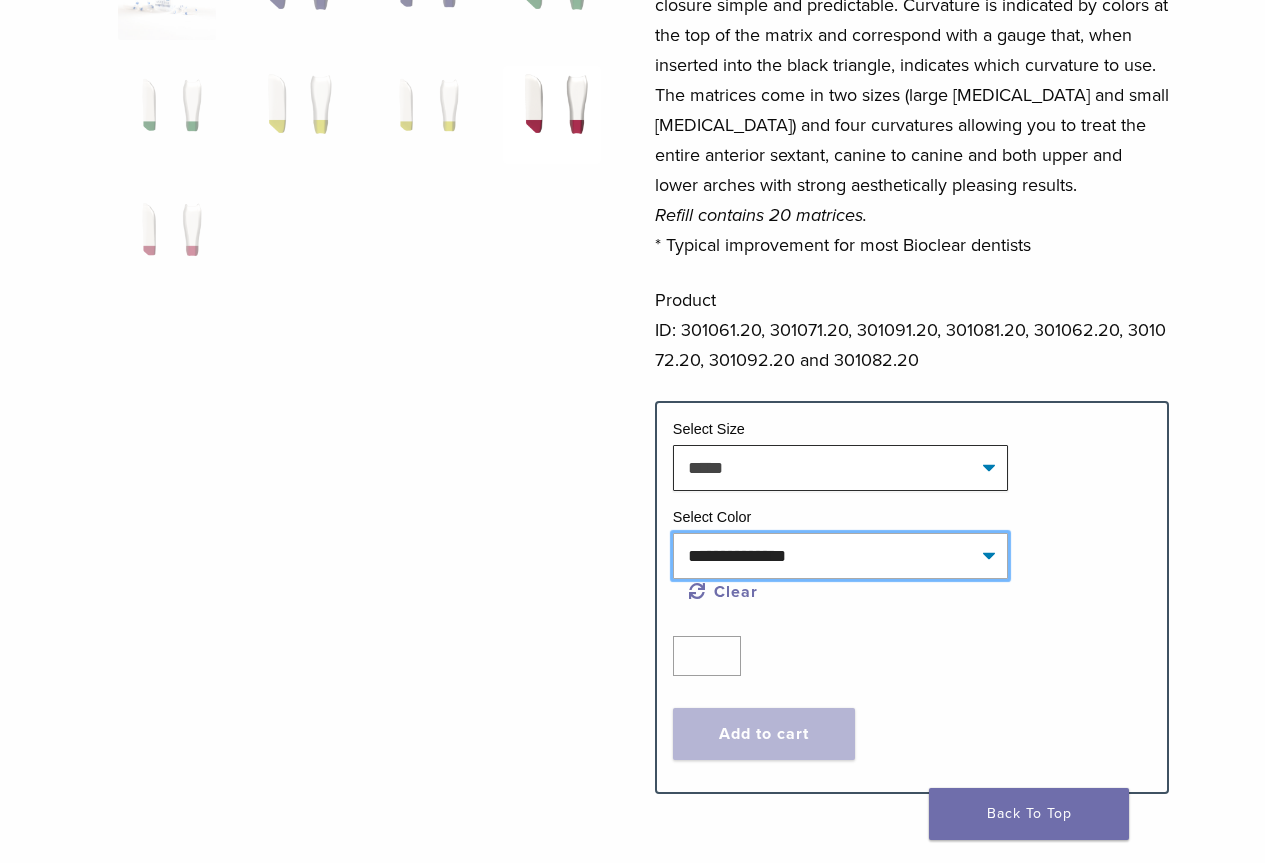 click on "**********" 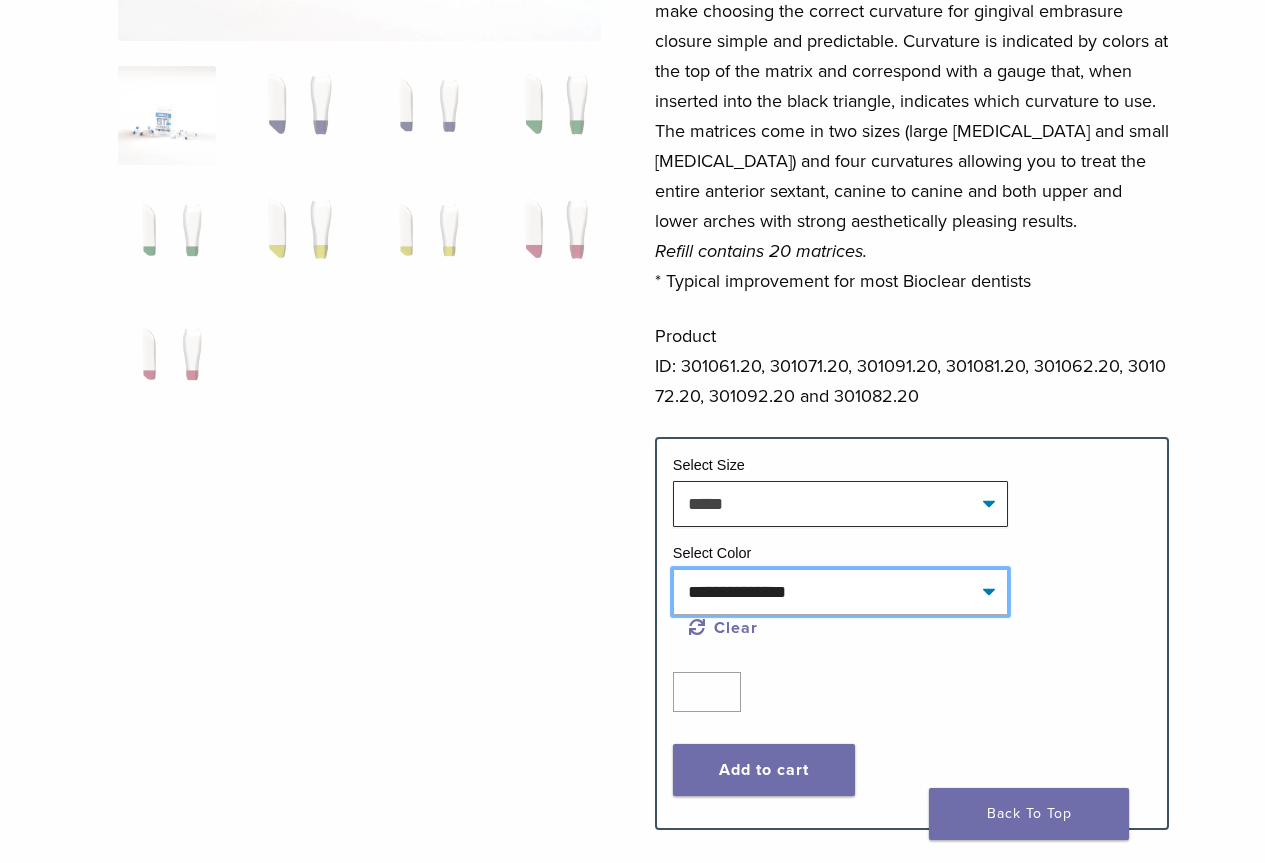 scroll, scrollTop: 488, scrollLeft: 0, axis: vertical 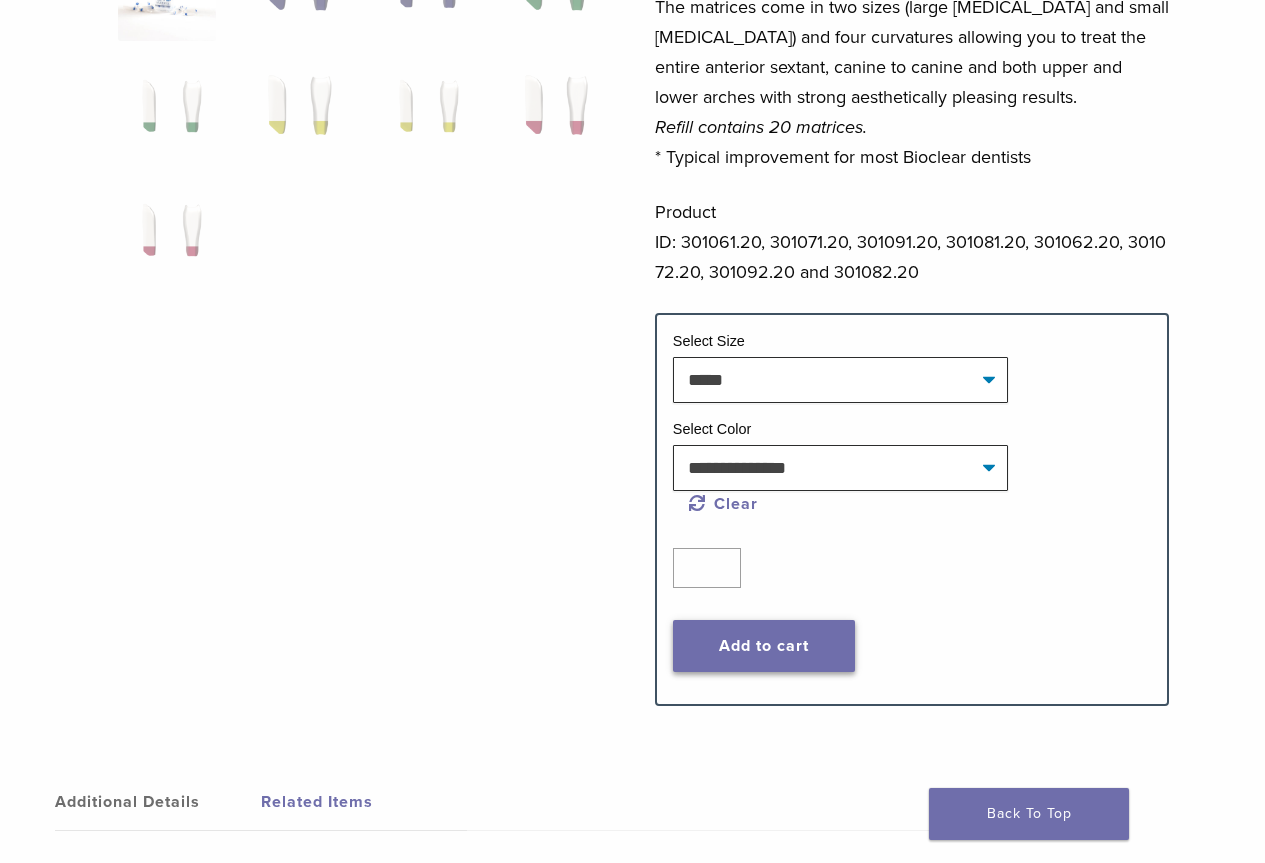 click on "Add to cart" 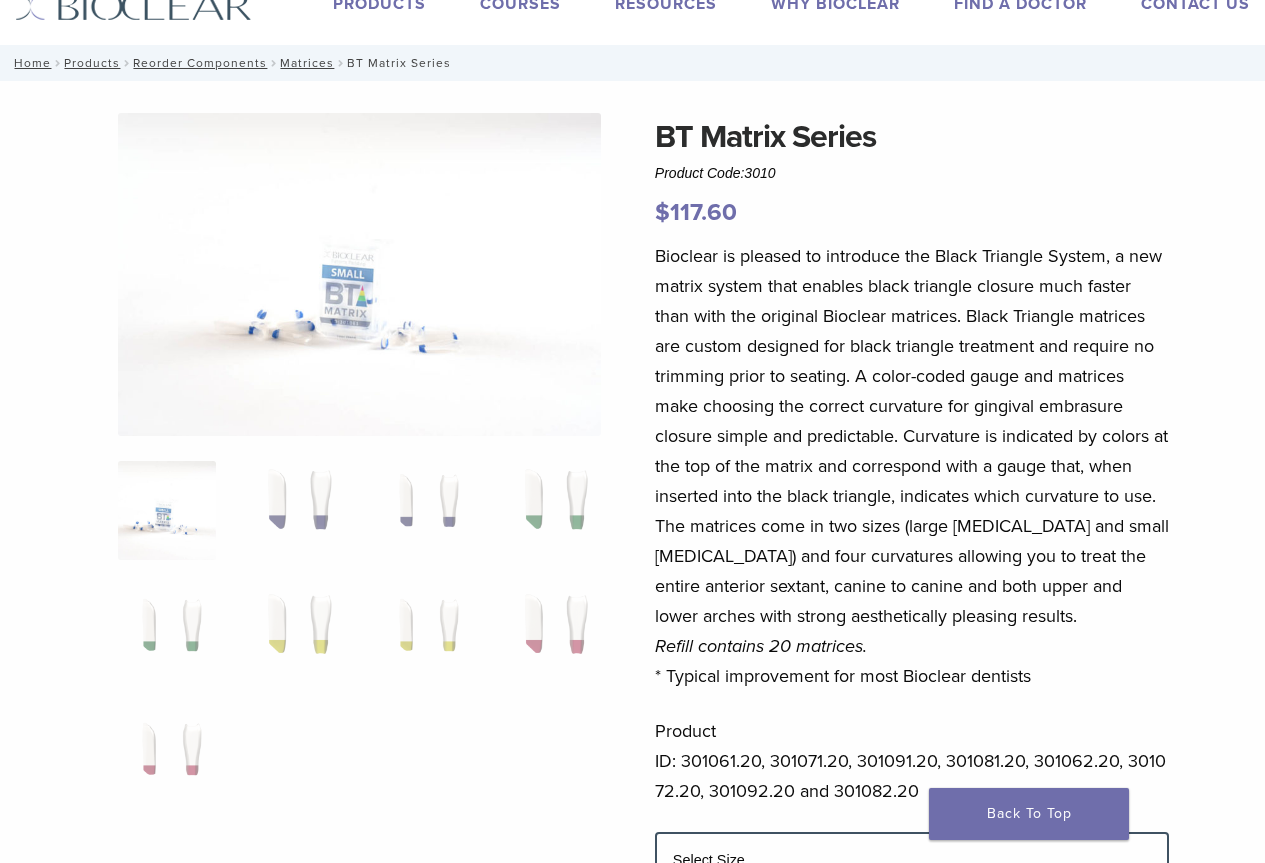 scroll, scrollTop: 0, scrollLeft: 0, axis: both 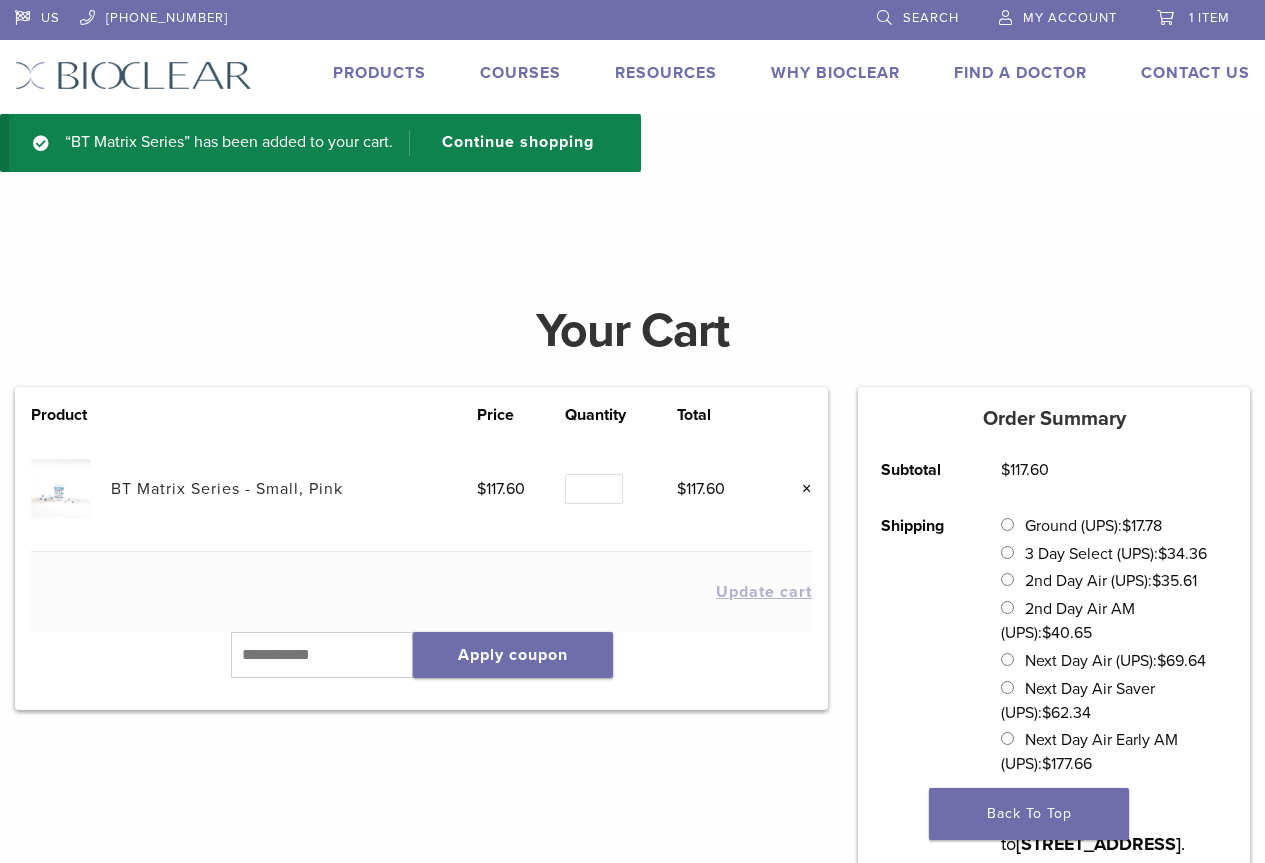click on "BT Matrix  Series - Small, Pink" at bounding box center (227, 489) 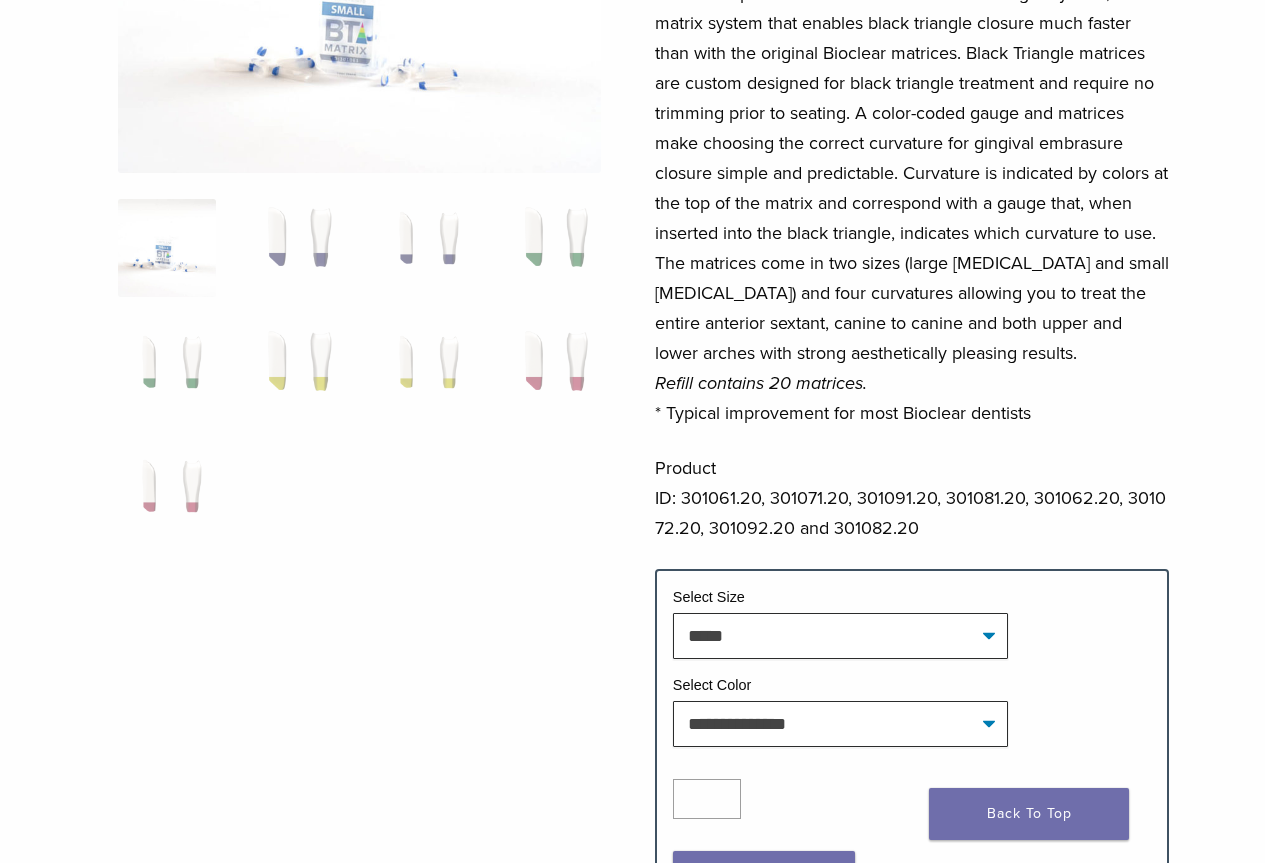 scroll, scrollTop: 400, scrollLeft: 0, axis: vertical 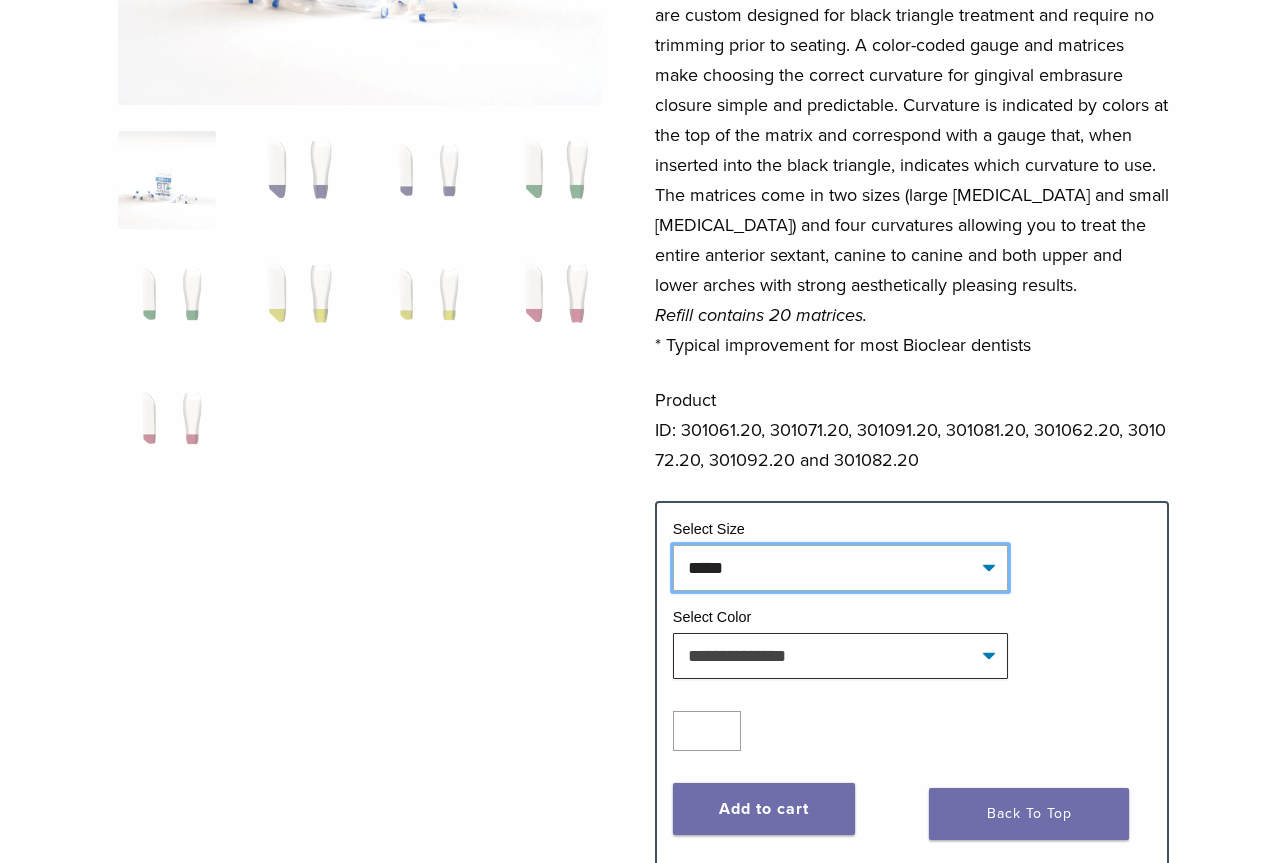click on "**********" 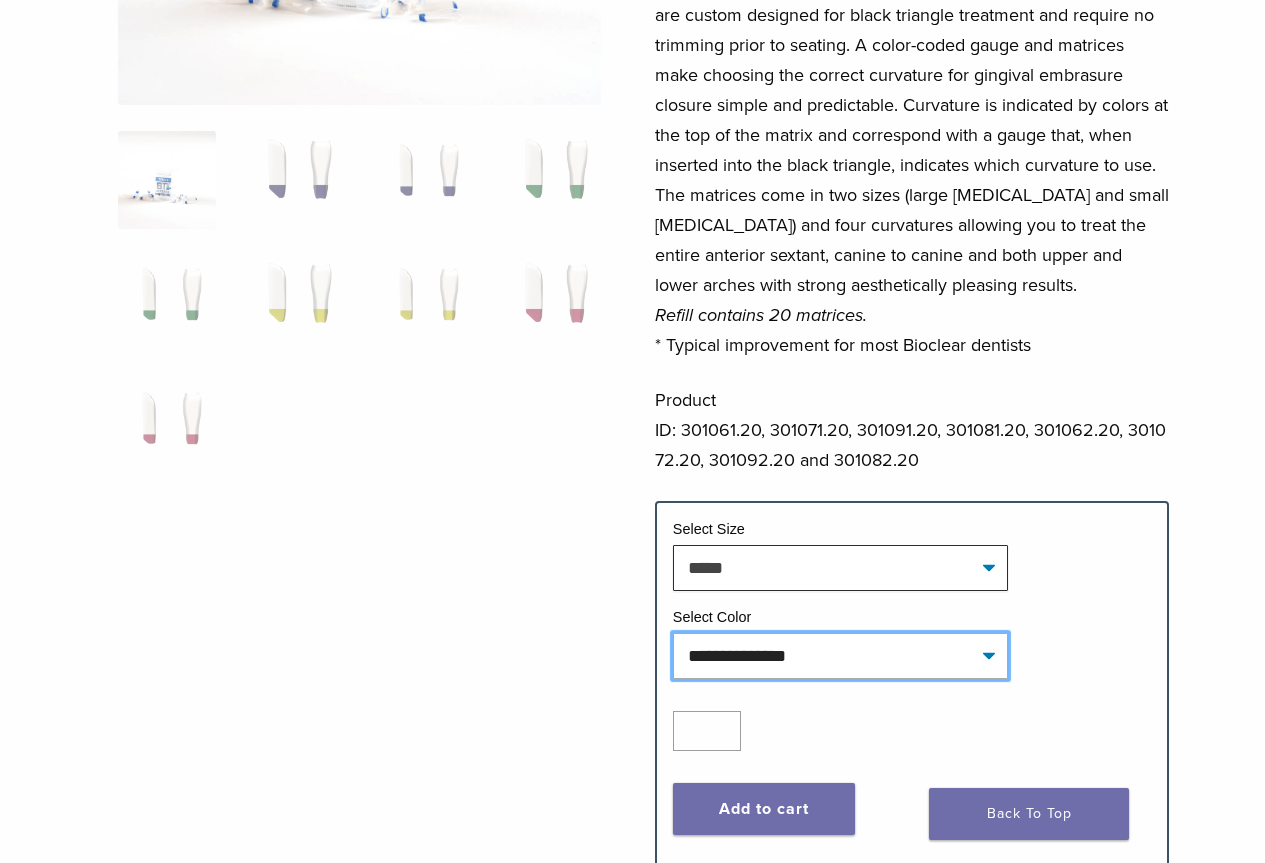 click on "**********" 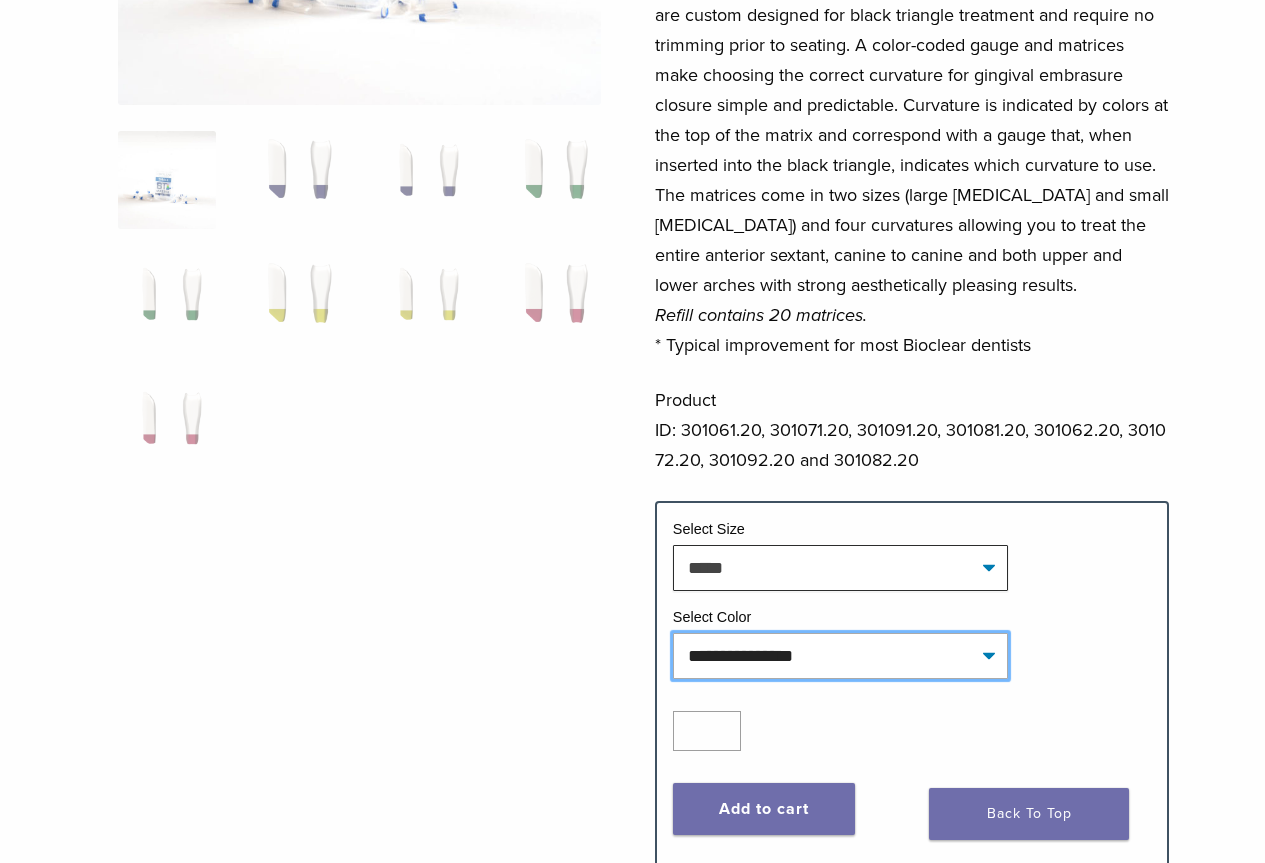 click on "**********" 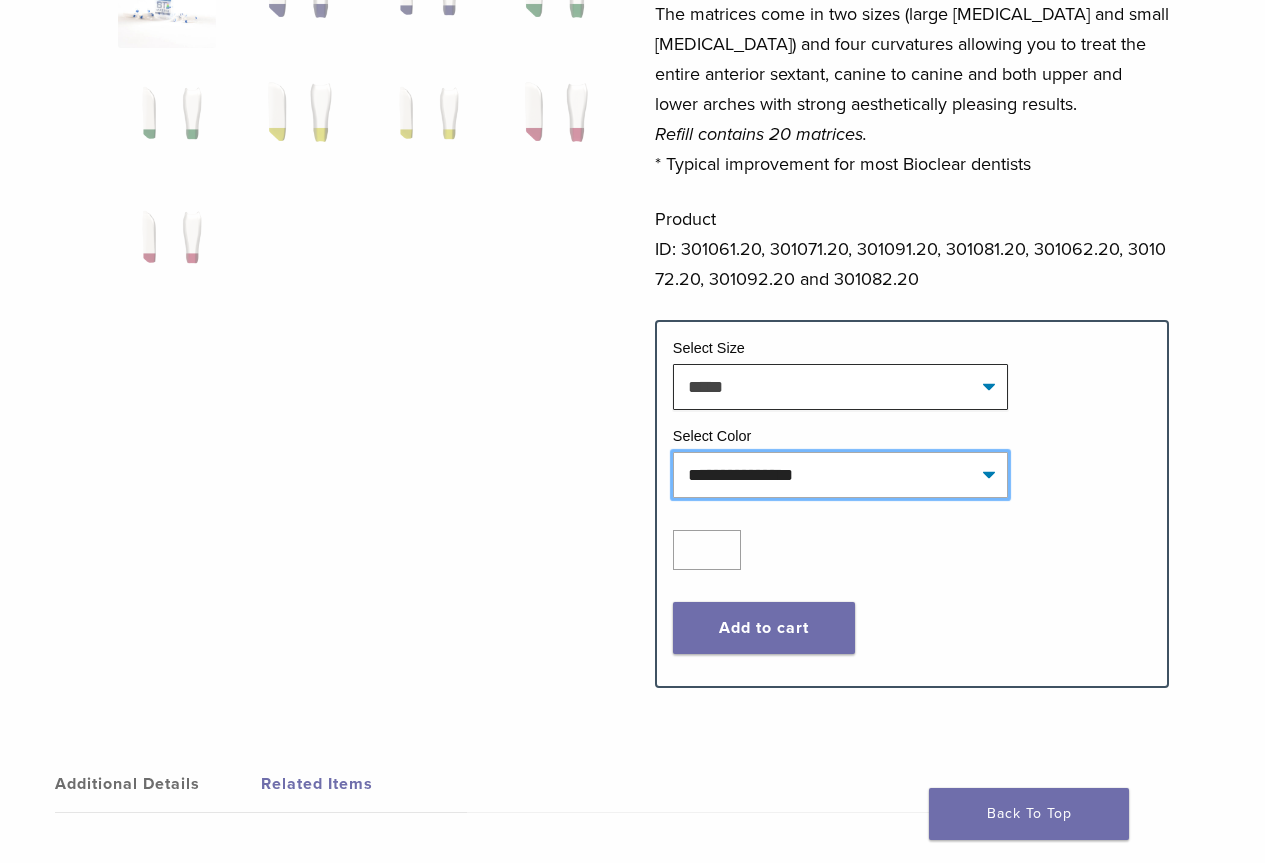 scroll, scrollTop: 600, scrollLeft: 0, axis: vertical 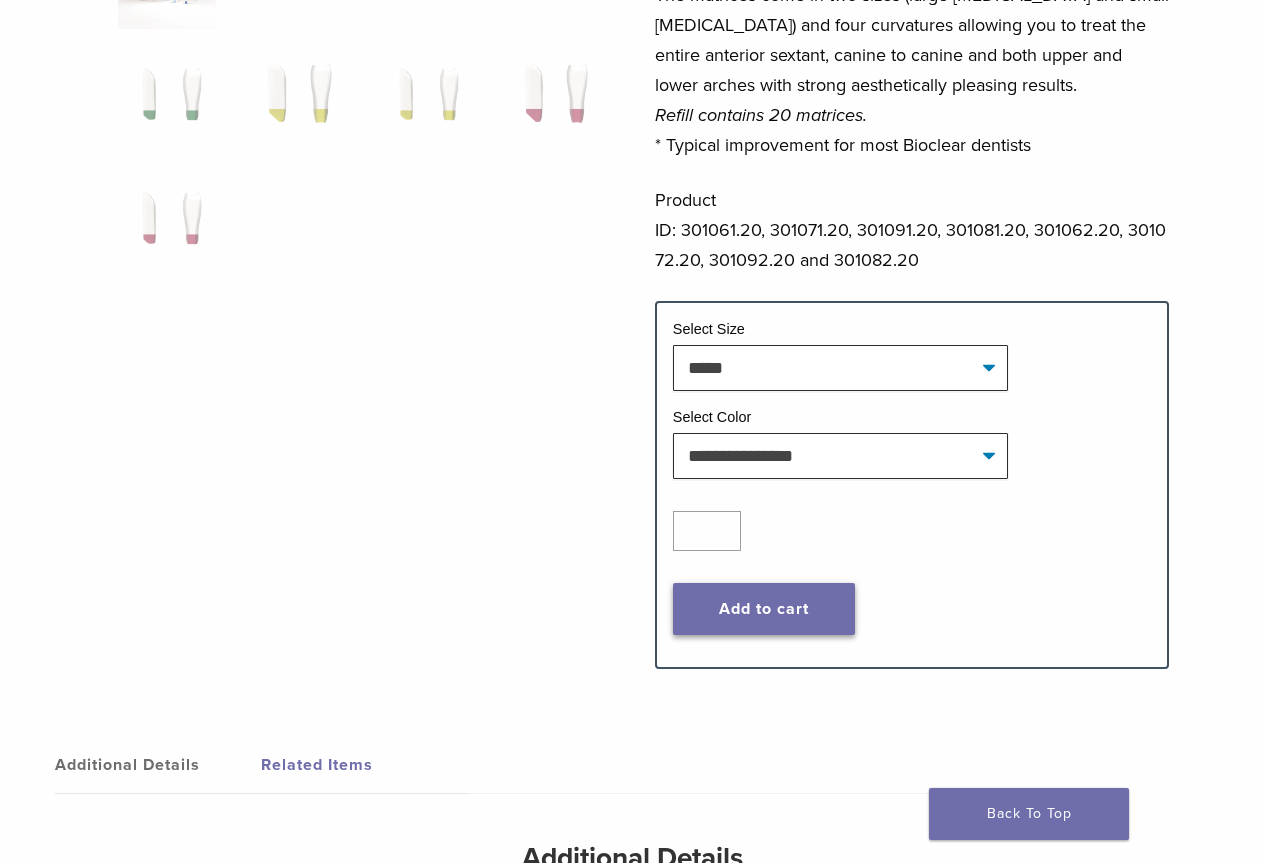 click on "Add to cart" 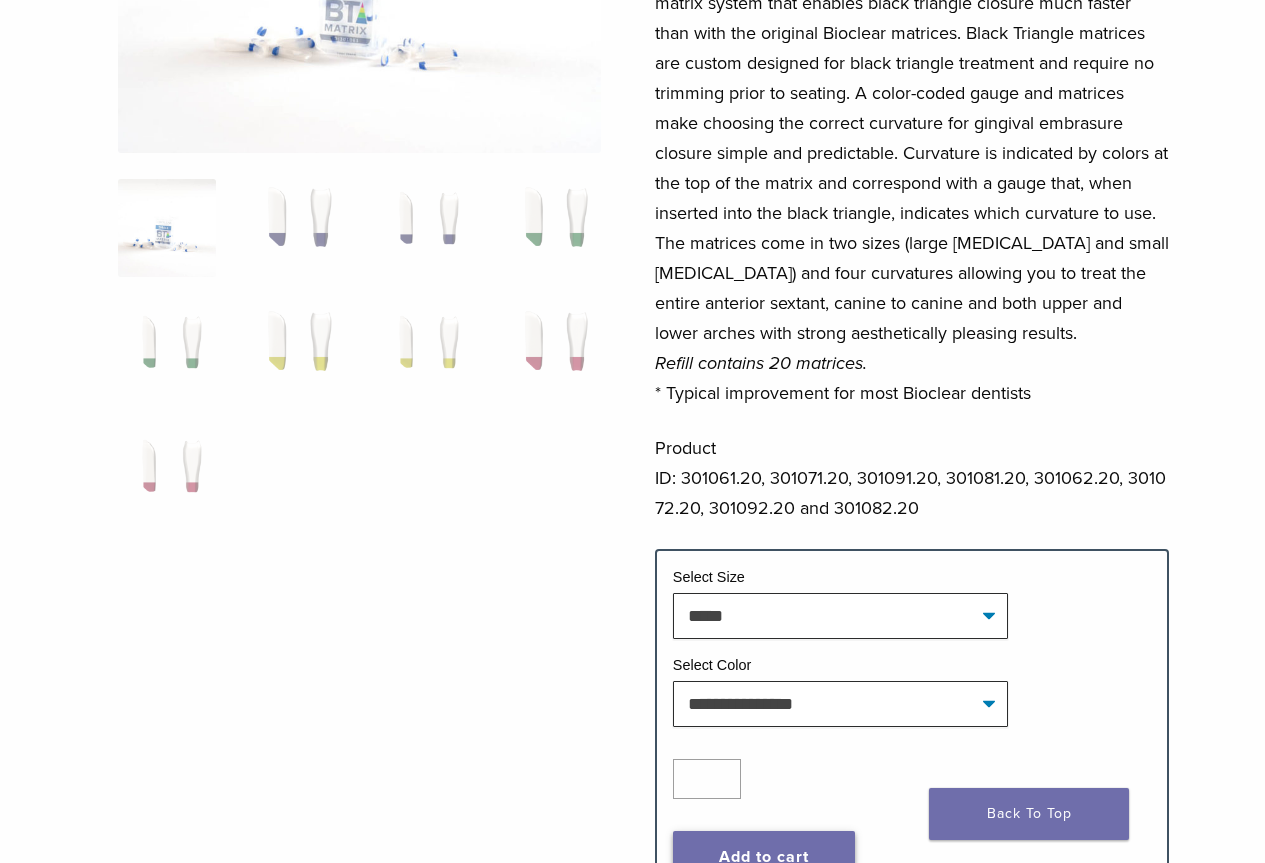 scroll, scrollTop: 400, scrollLeft: 0, axis: vertical 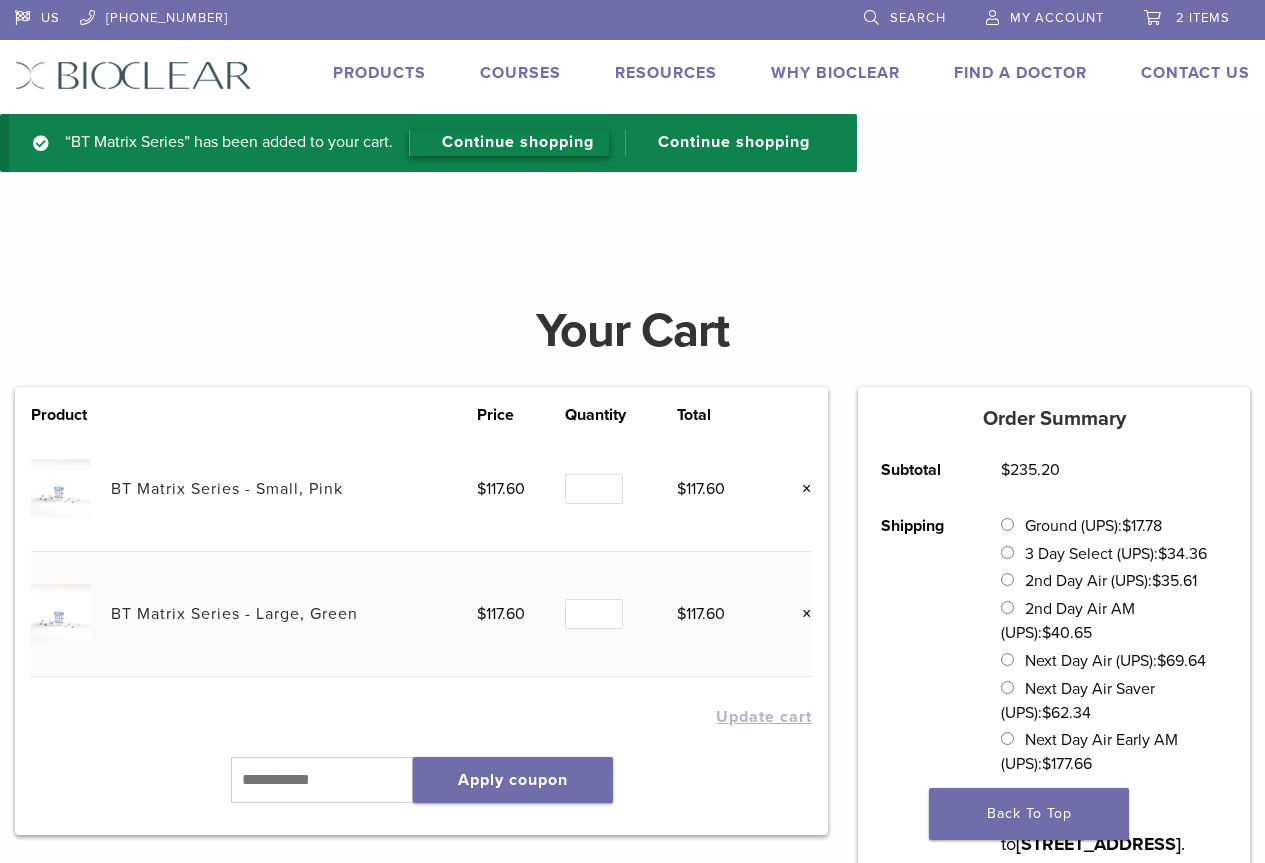 click on "Continue shopping" at bounding box center [509, 143] 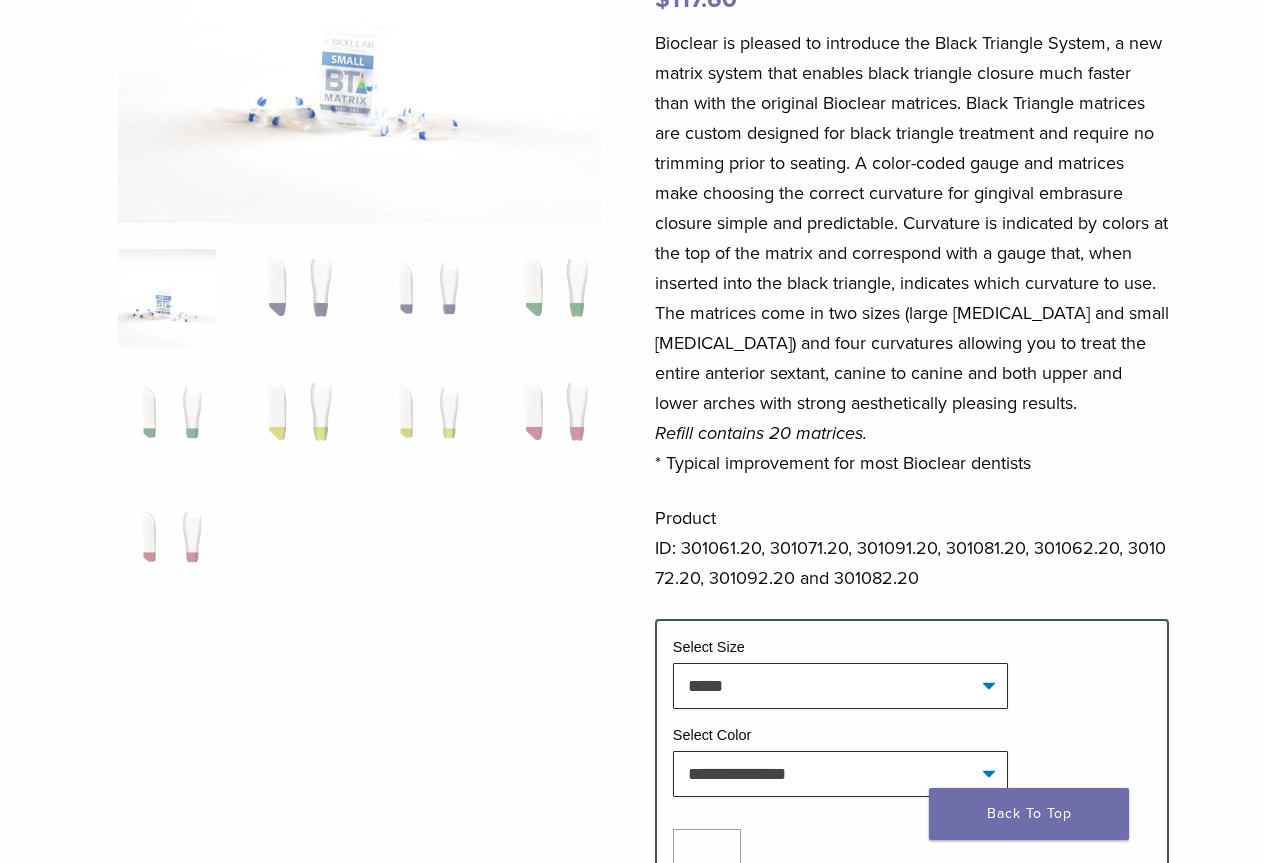 scroll, scrollTop: 0, scrollLeft: 0, axis: both 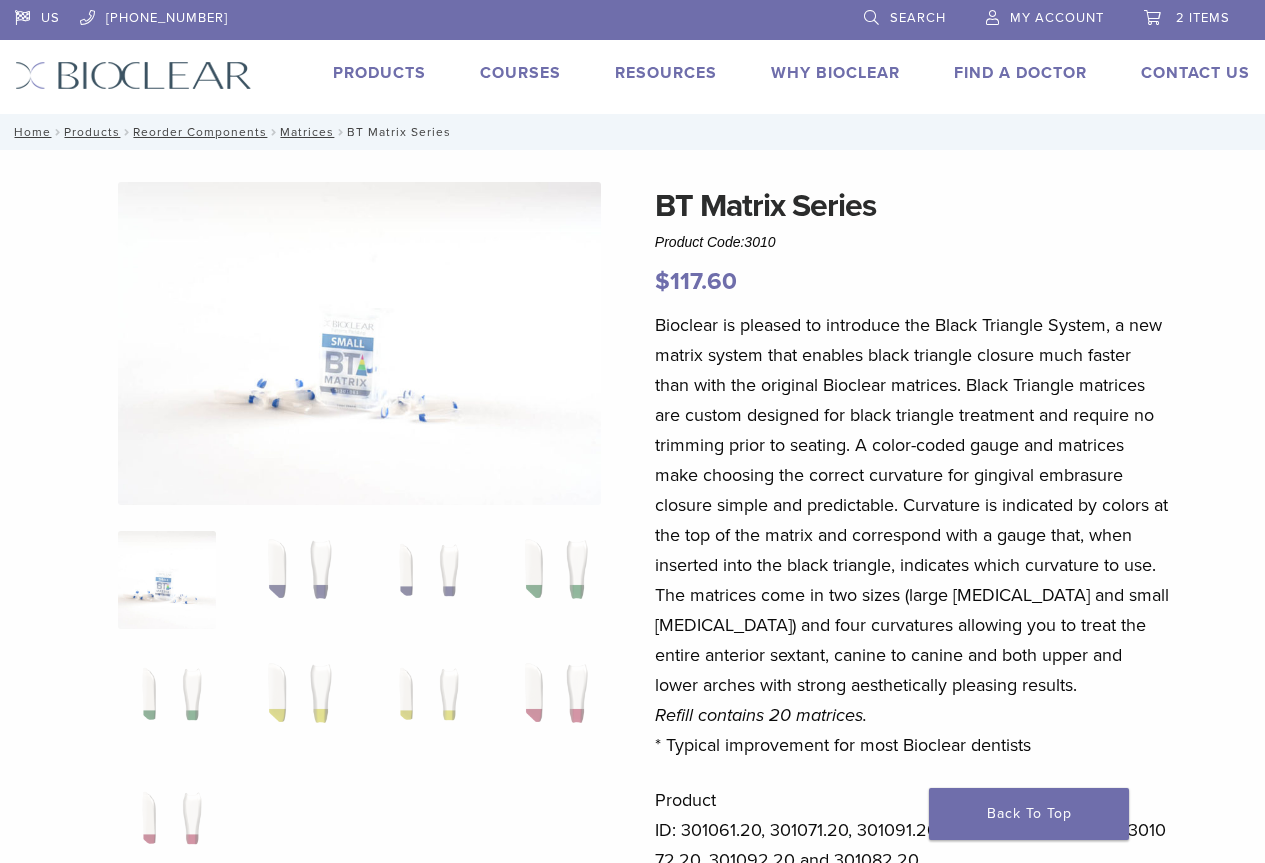 click on "Products" at bounding box center [379, 73] 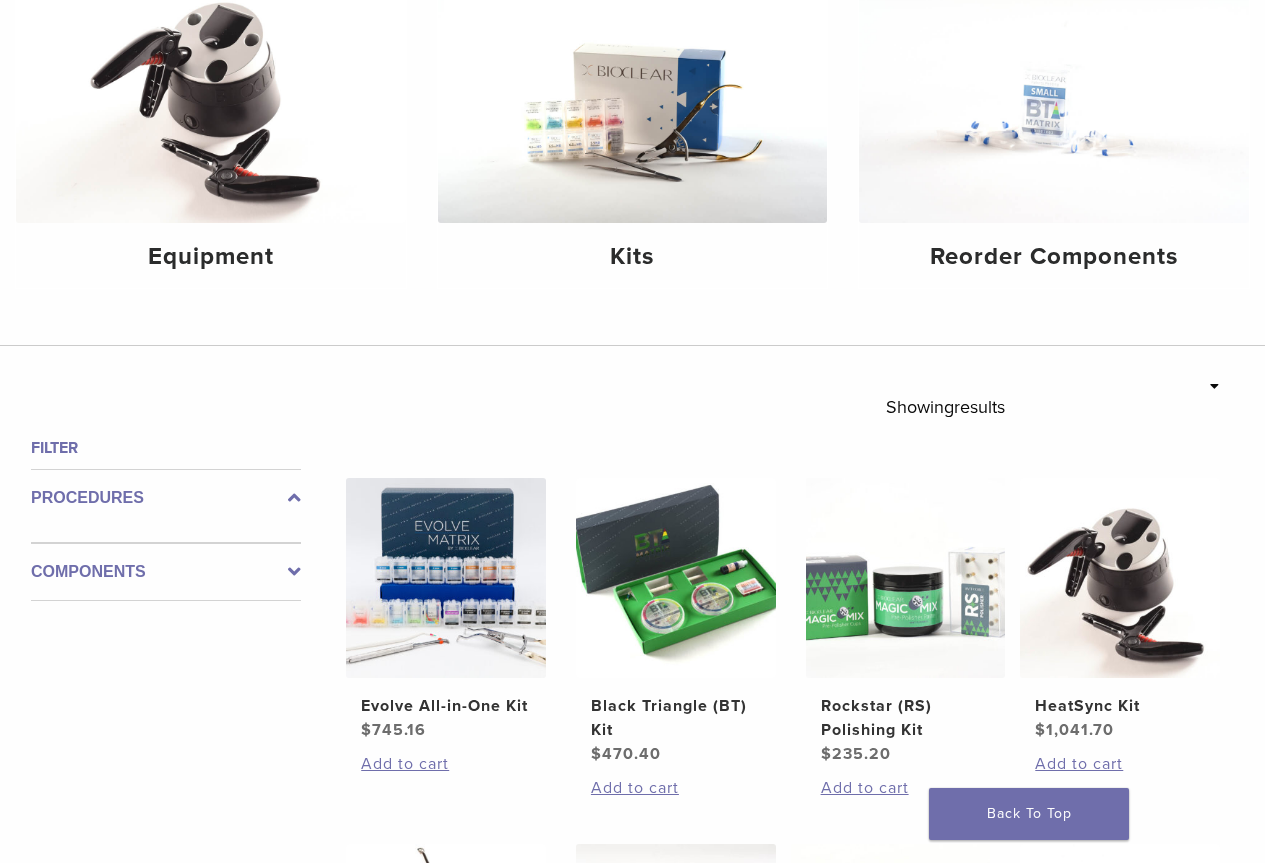 scroll, scrollTop: 0, scrollLeft: 0, axis: both 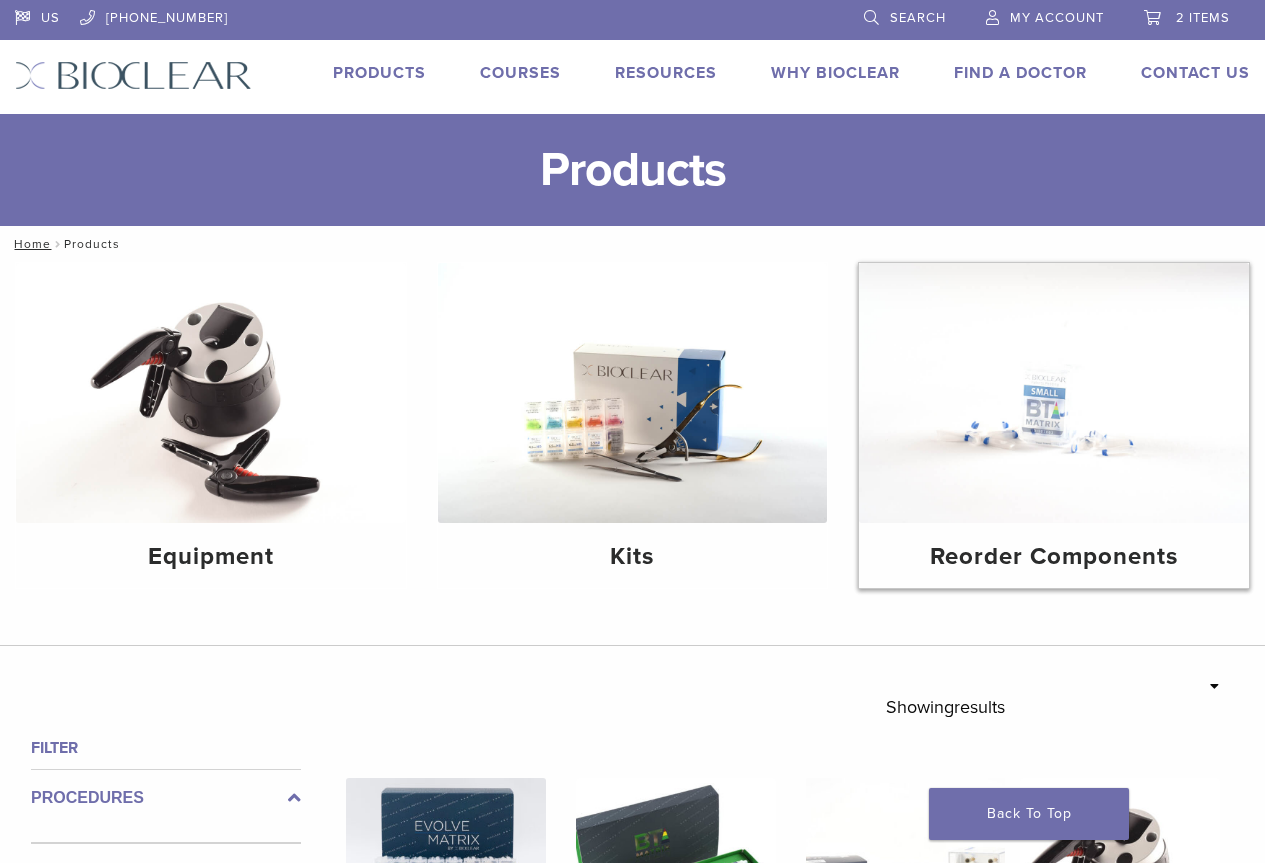 click on "Reorder Components" at bounding box center (1054, 555) 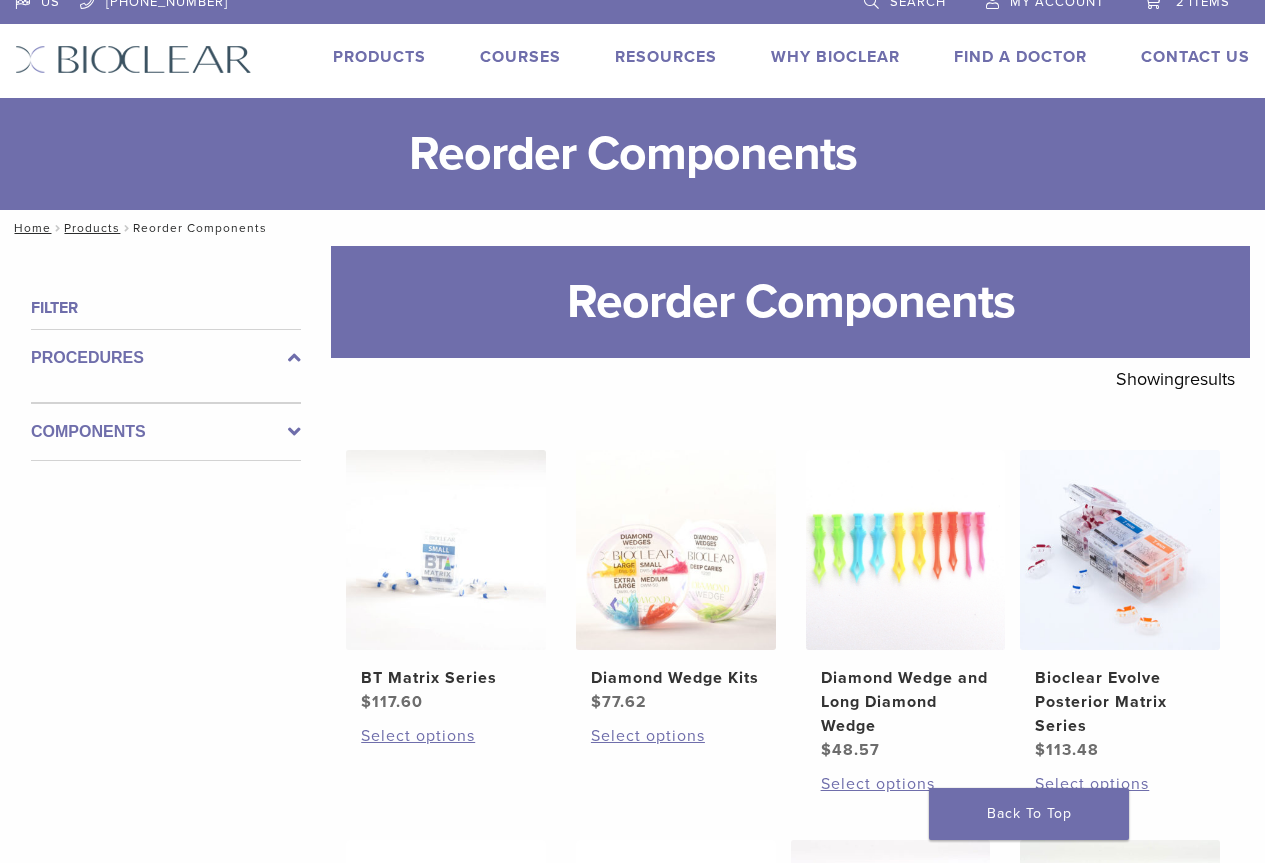 scroll, scrollTop: 0, scrollLeft: 0, axis: both 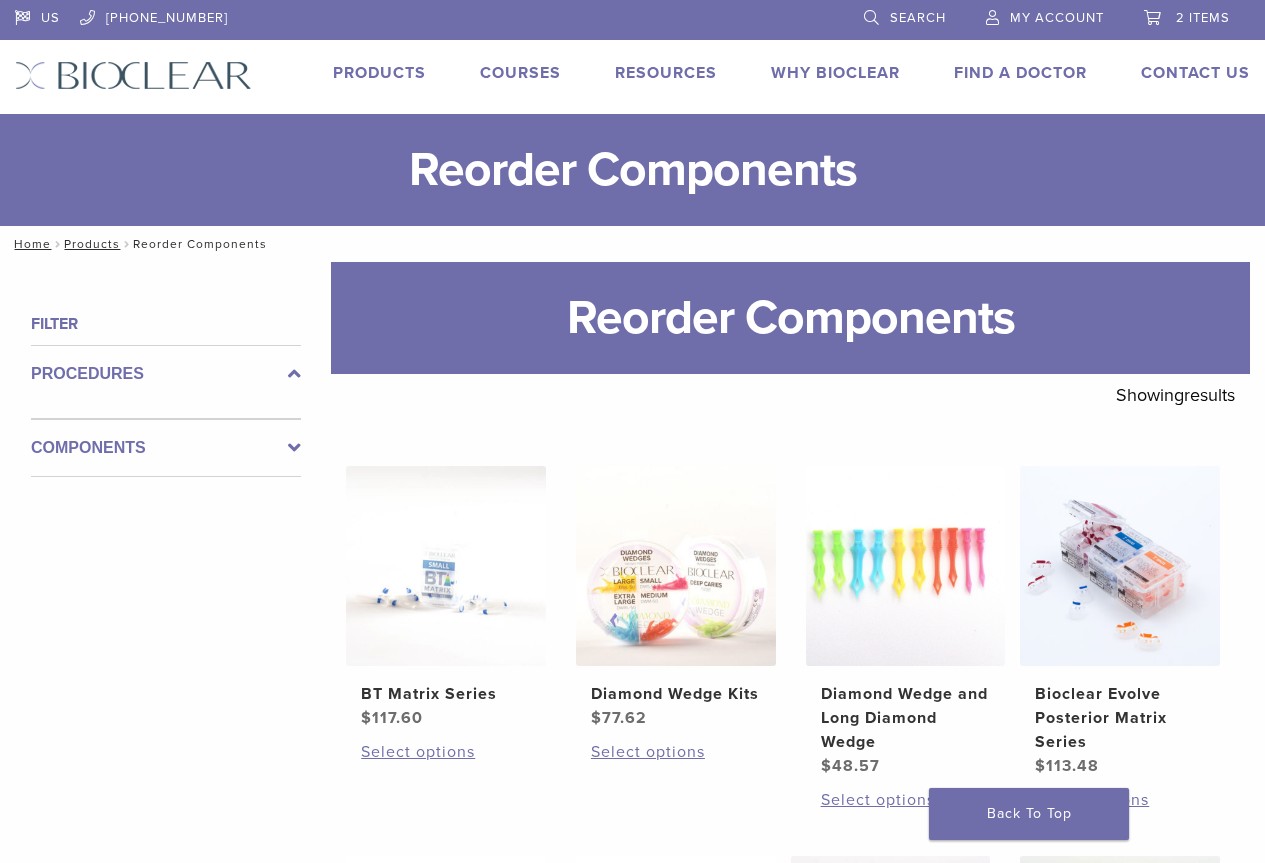 click on "Search" at bounding box center (918, 18) 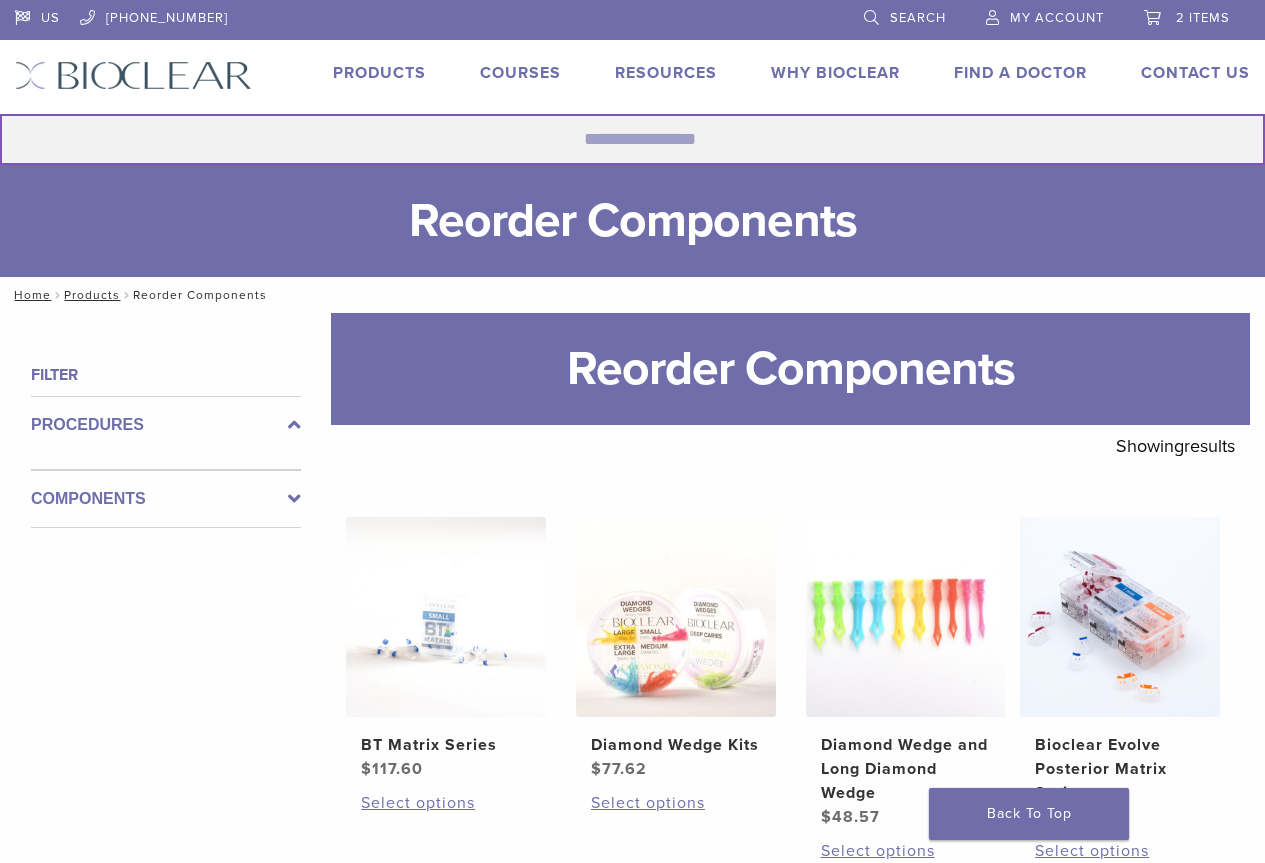 click on "Search for:" at bounding box center [632, 139] 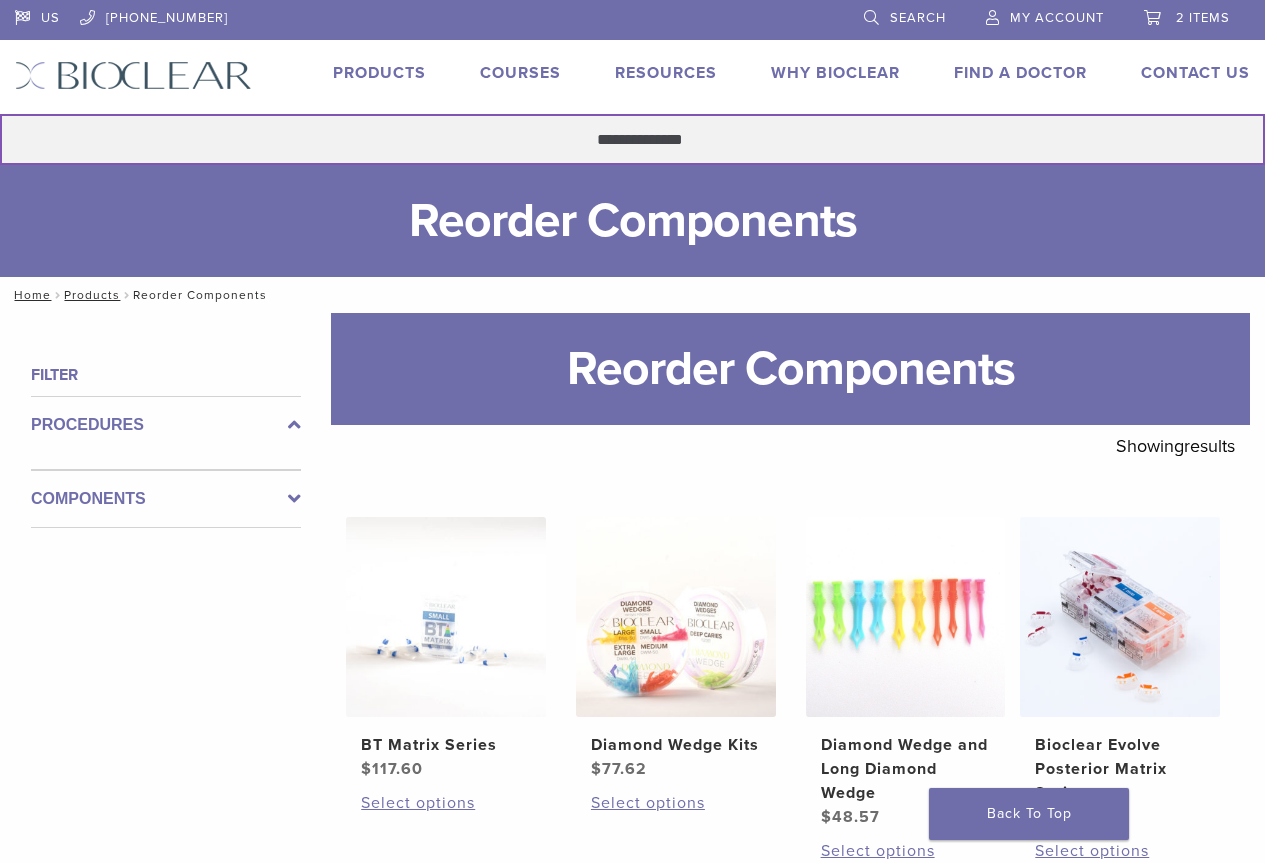type on "**********" 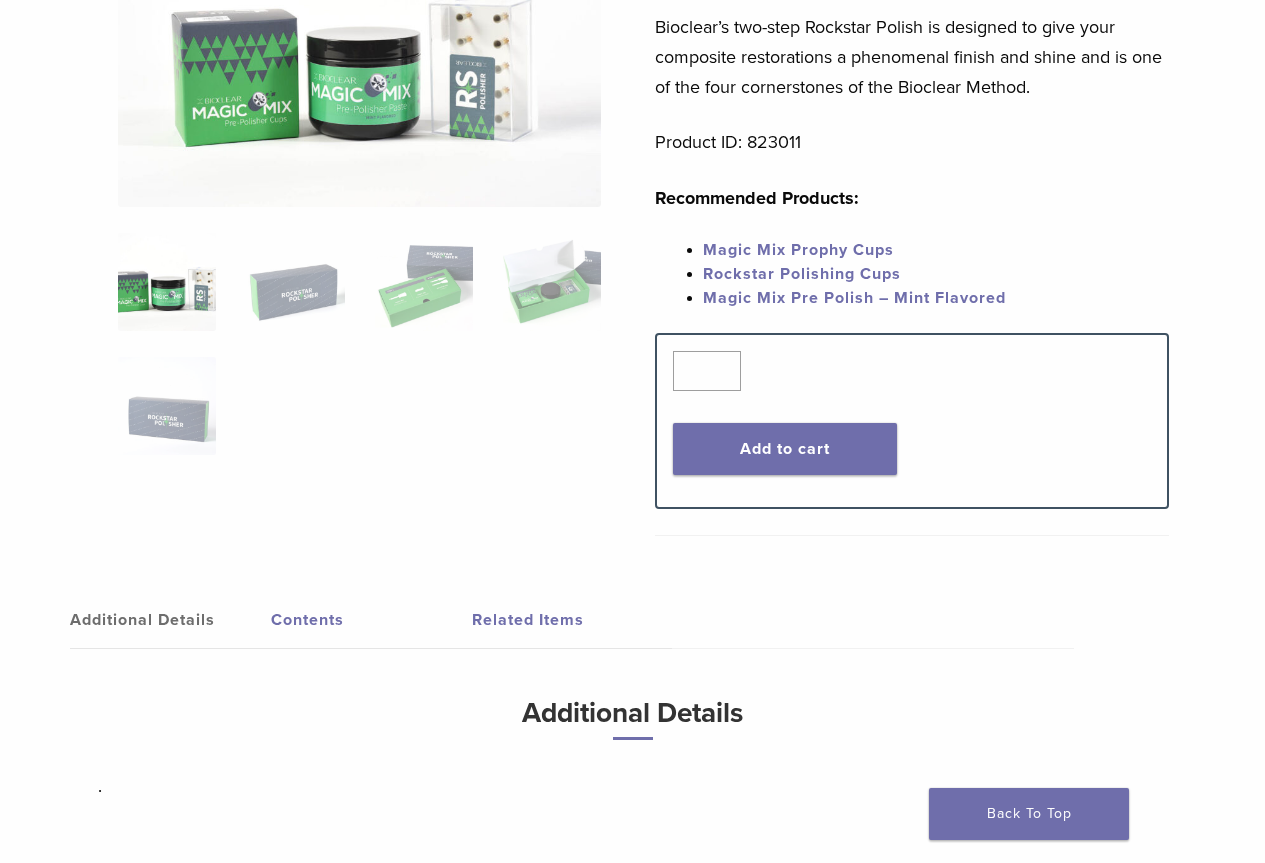 scroll, scrollTop: 300, scrollLeft: 0, axis: vertical 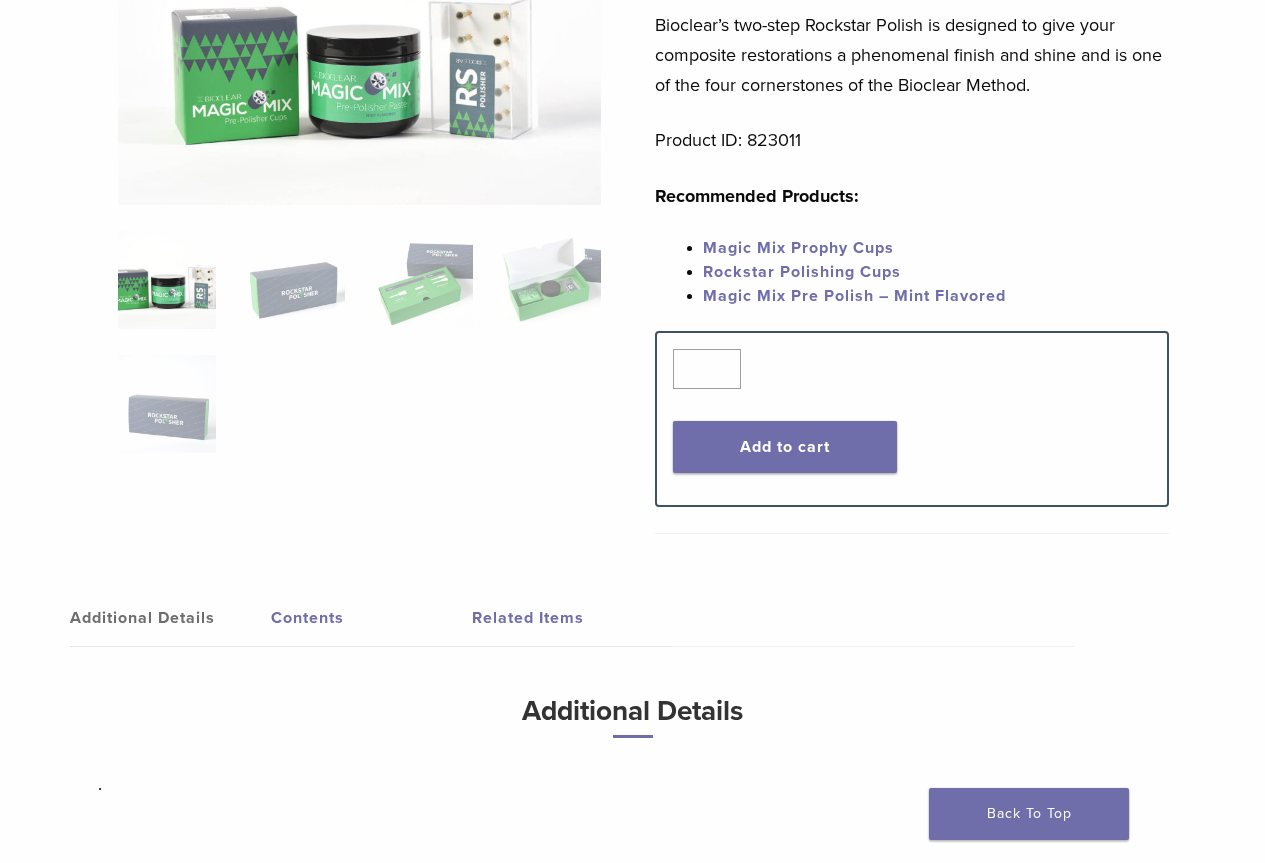 click on "Magic Mix Pre Polish – Mint Flavored" at bounding box center [854, 296] 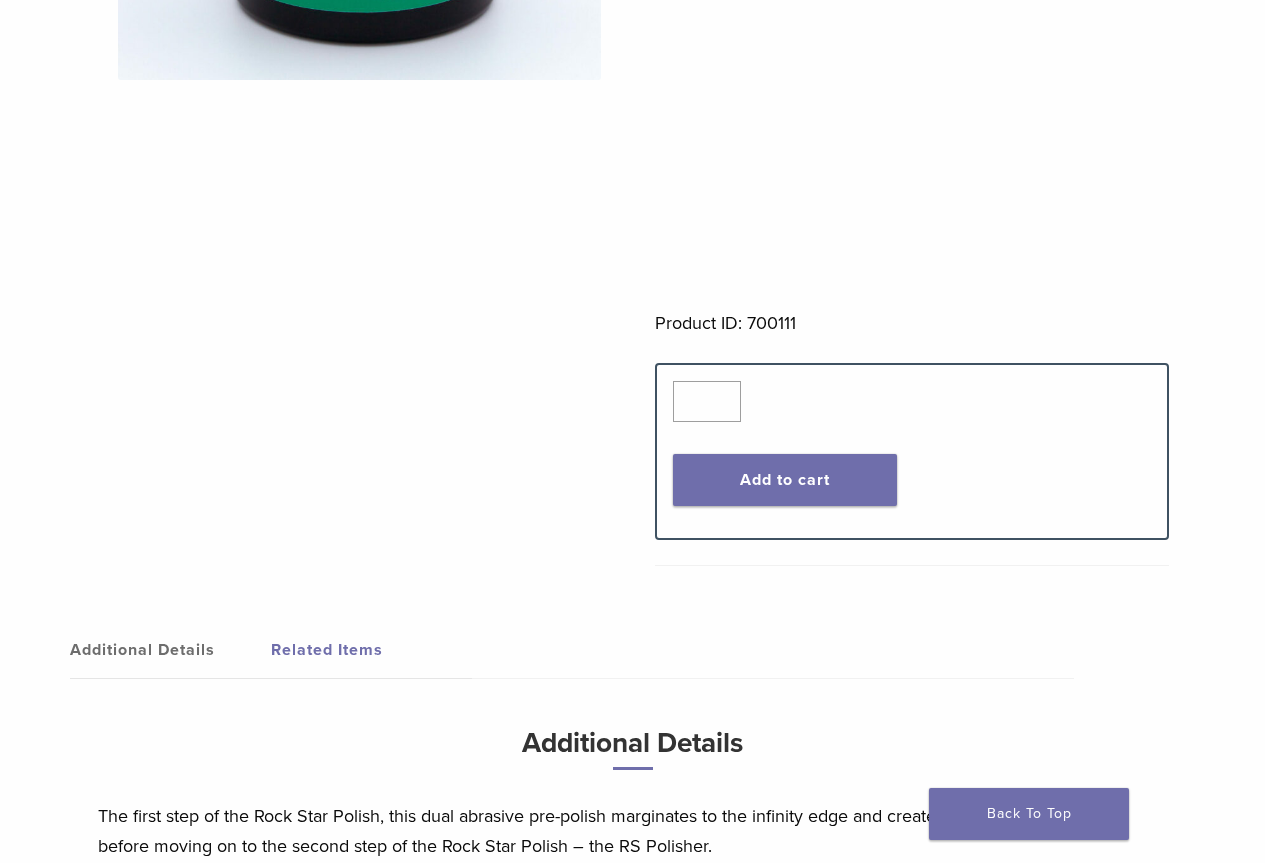 scroll, scrollTop: 500, scrollLeft: 0, axis: vertical 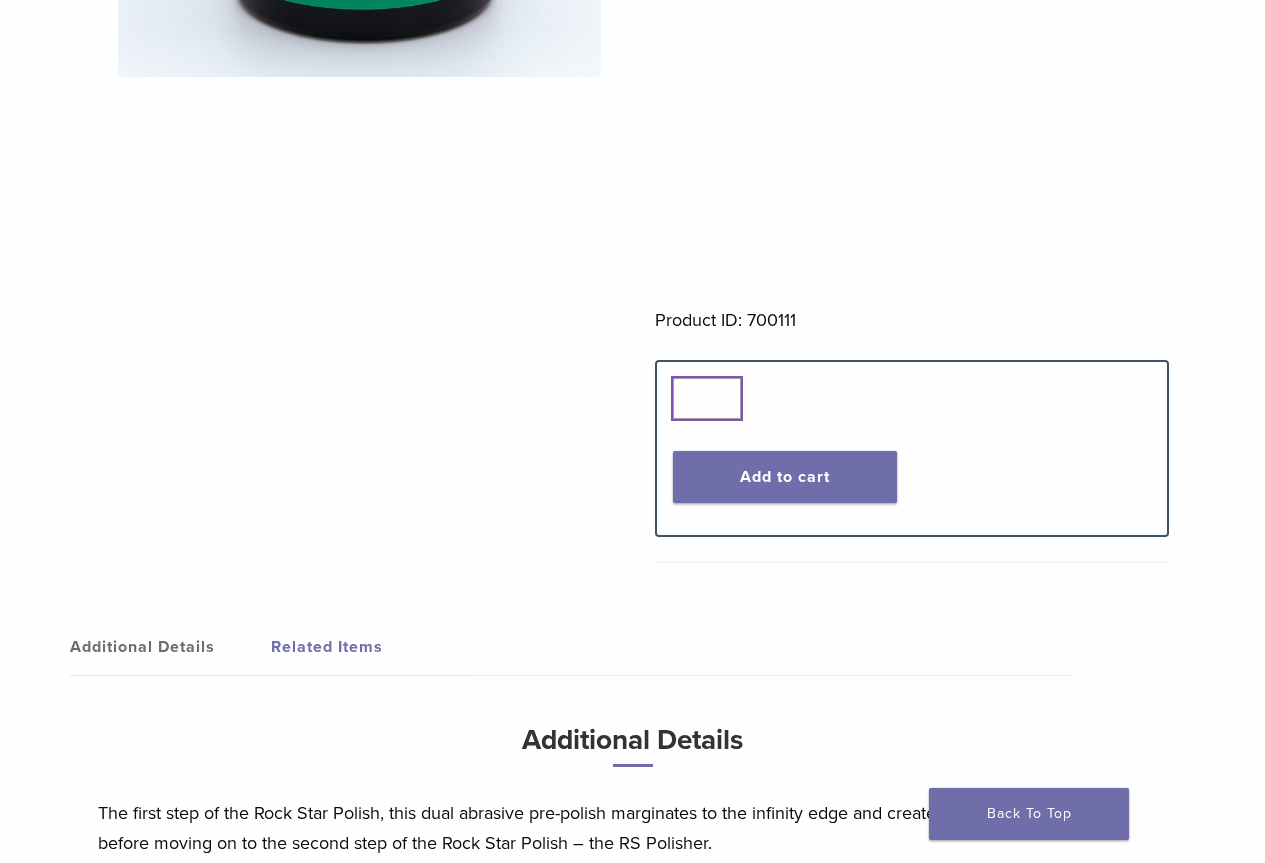 click on "*" at bounding box center [707, 398] 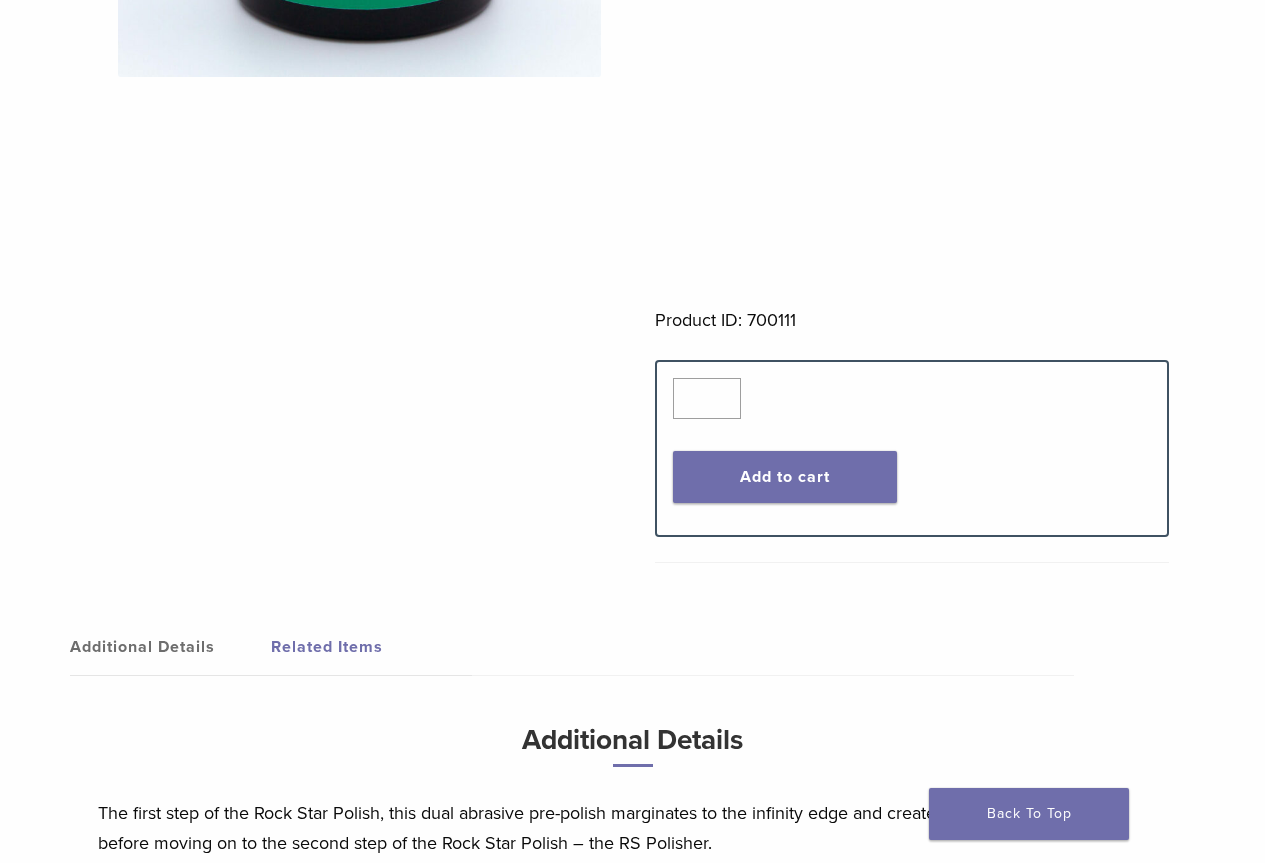 click on "Quantity
Quantity
*" at bounding box center (912, 398) 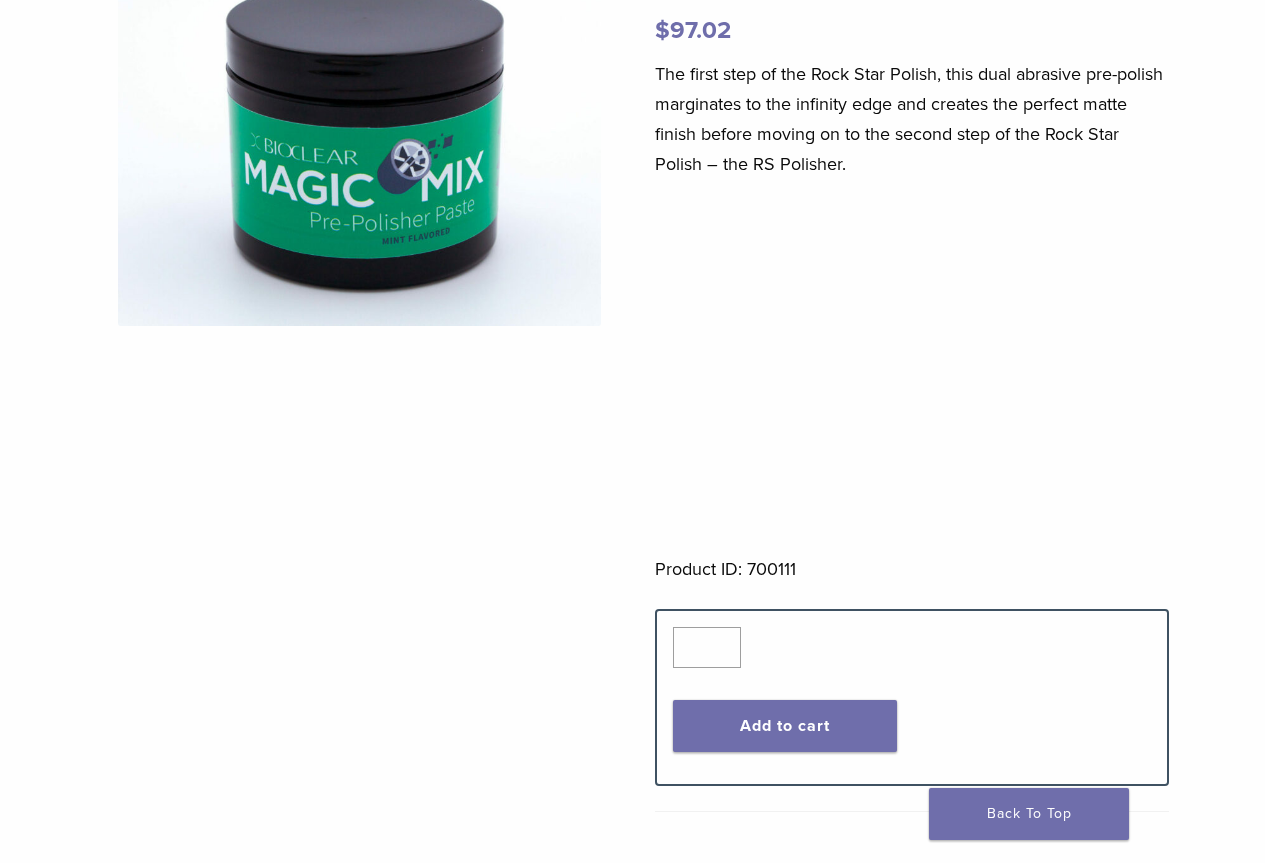 scroll, scrollTop: 300, scrollLeft: 0, axis: vertical 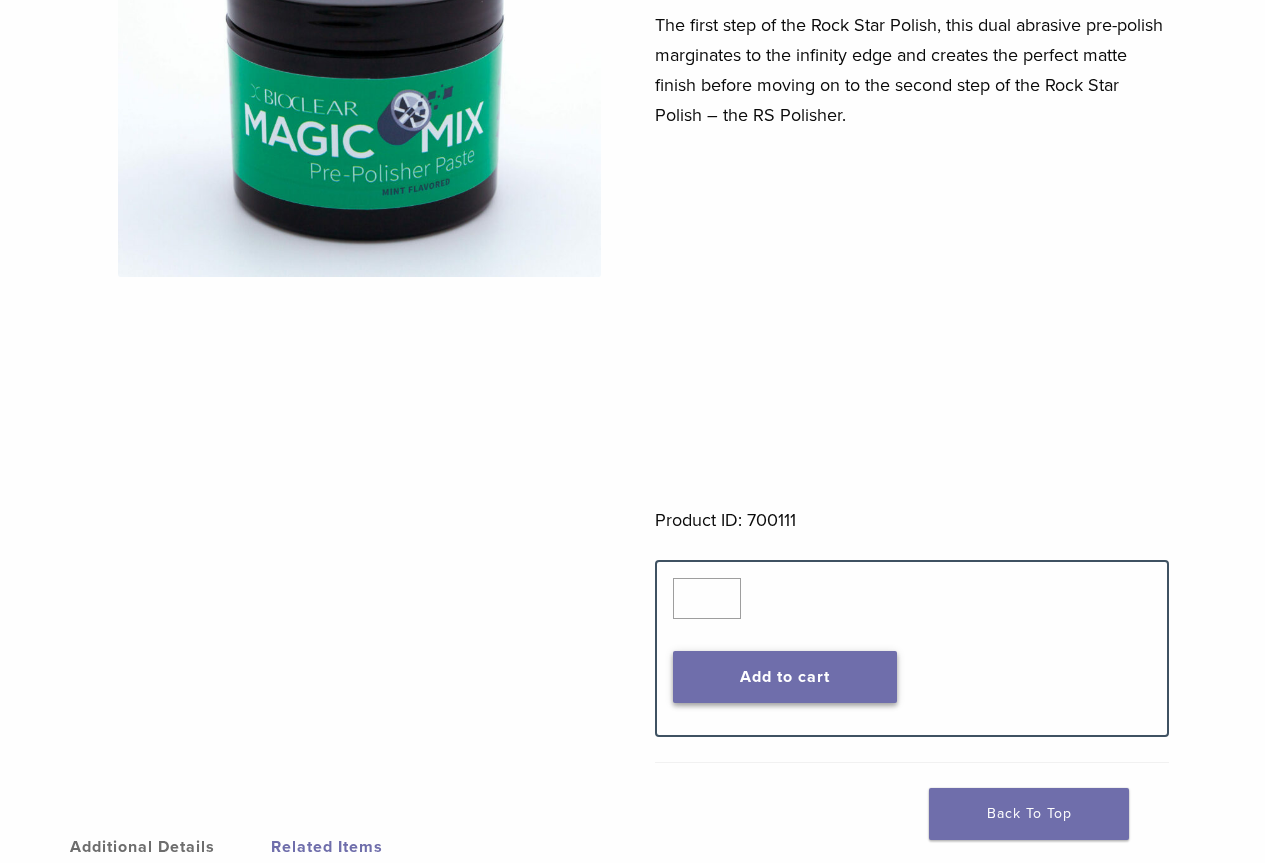 click on "Add to cart" at bounding box center [785, 677] 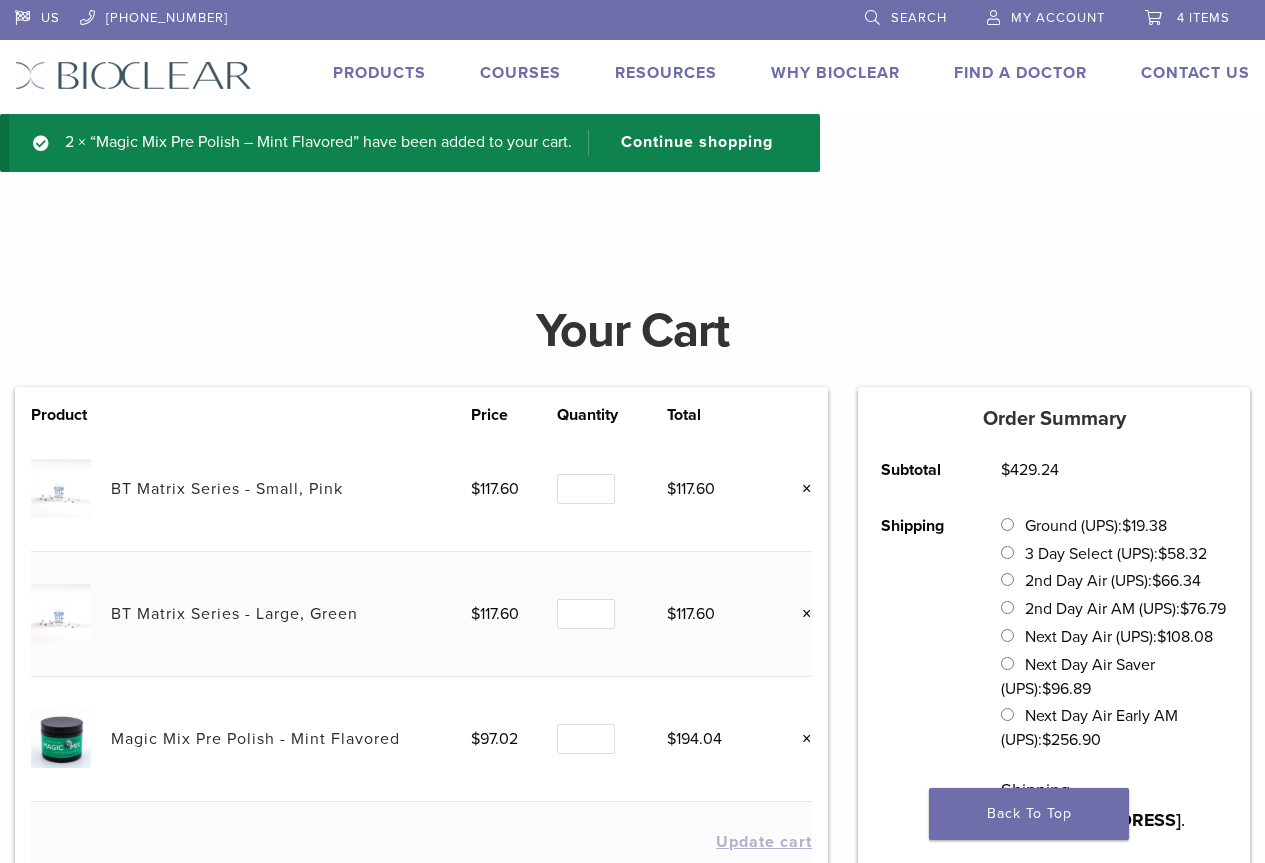 scroll, scrollTop: 0, scrollLeft: 0, axis: both 